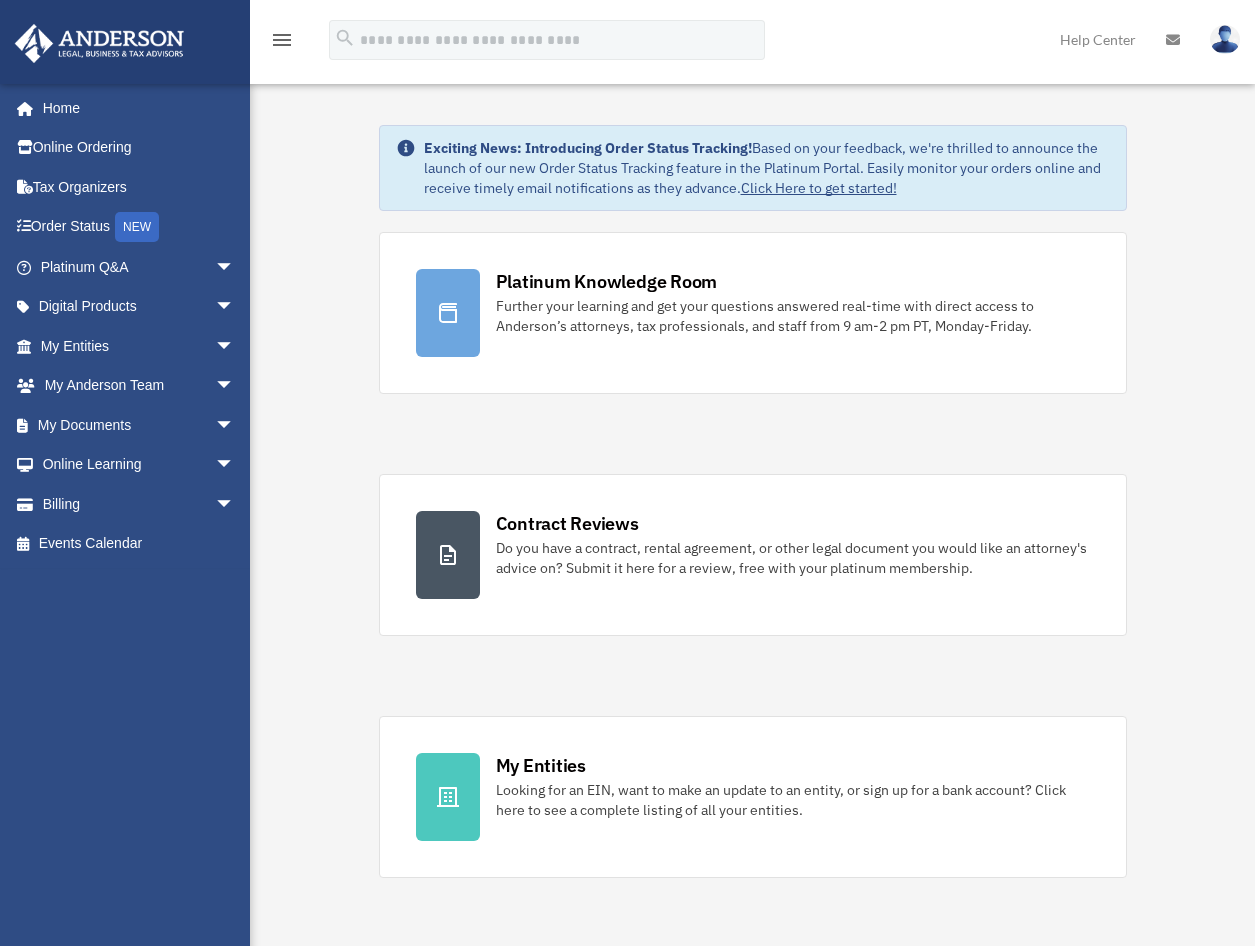 scroll, scrollTop: 0, scrollLeft: 0, axis: both 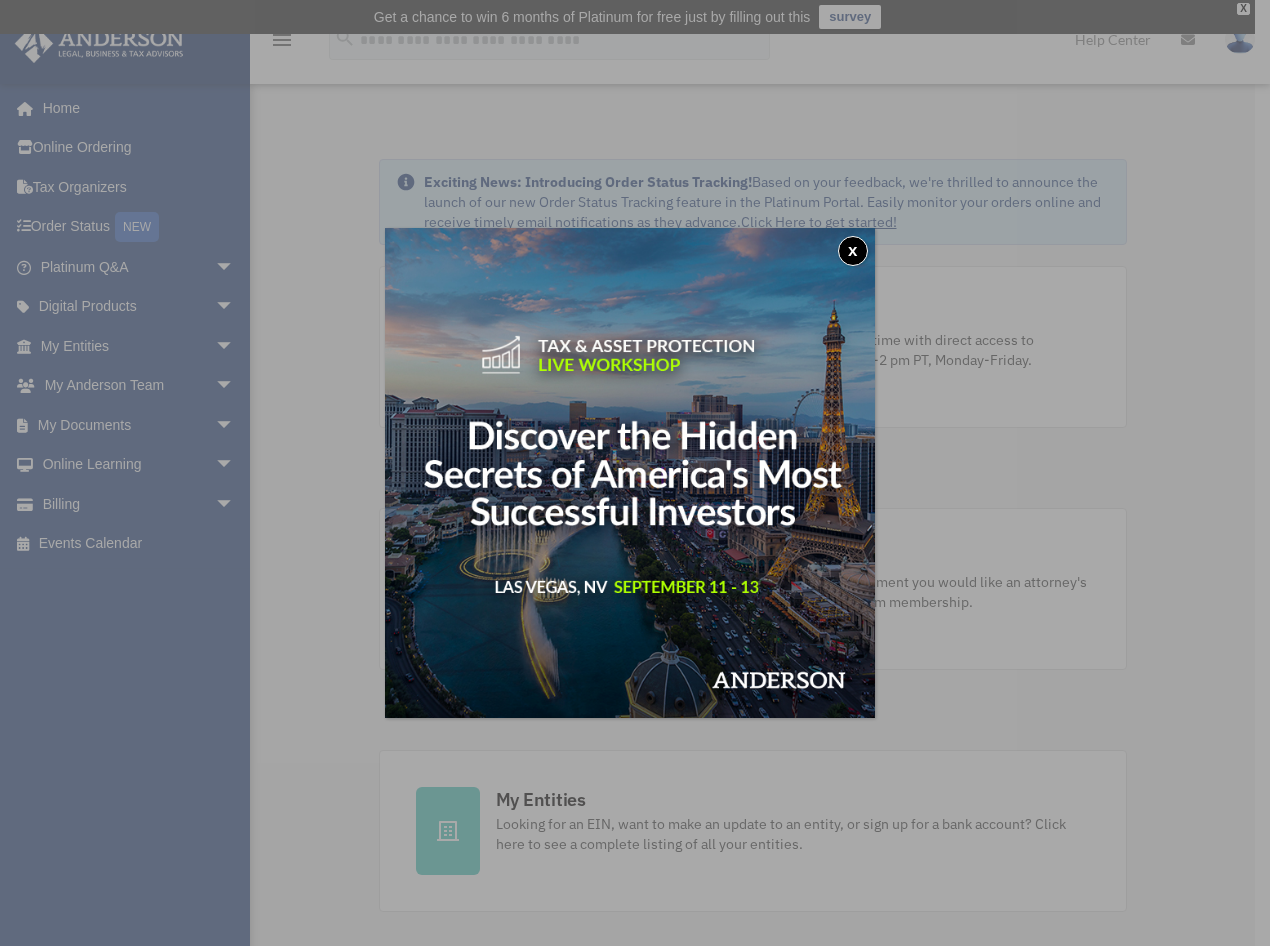 click on "x" at bounding box center (853, 251) 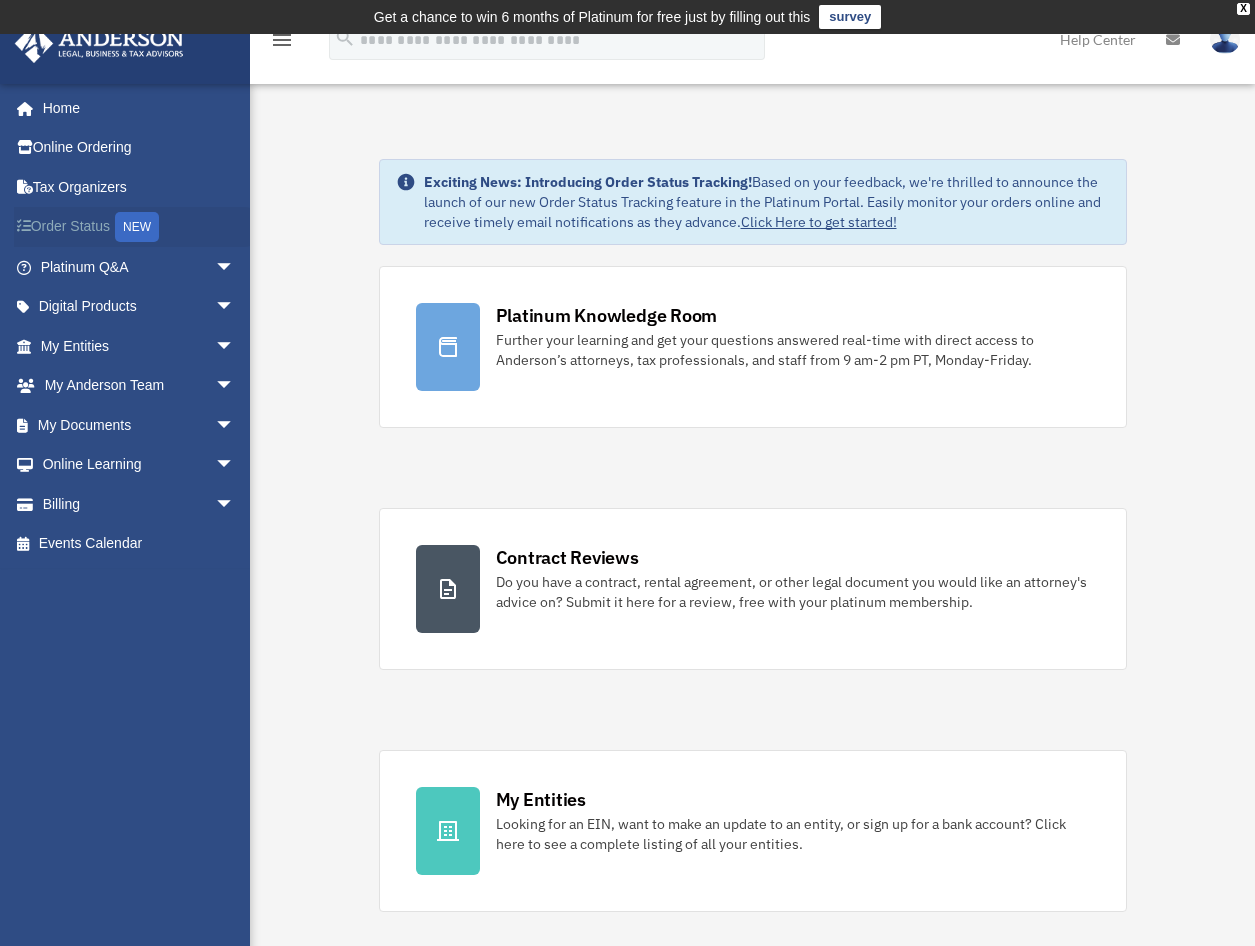 click on "Order Status  NEW" at bounding box center (139, 227) 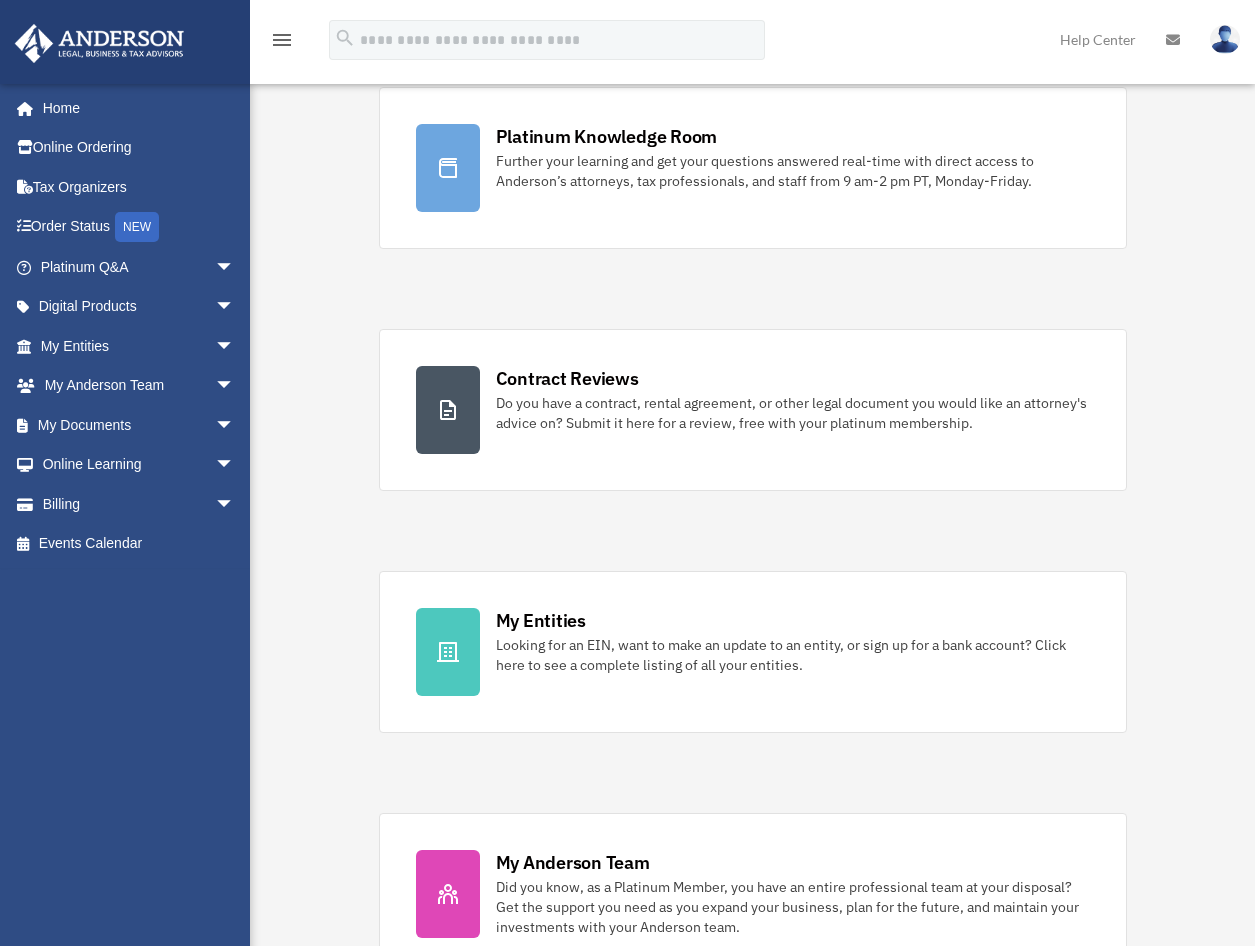 scroll, scrollTop: 500, scrollLeft: 0, axis: vertical 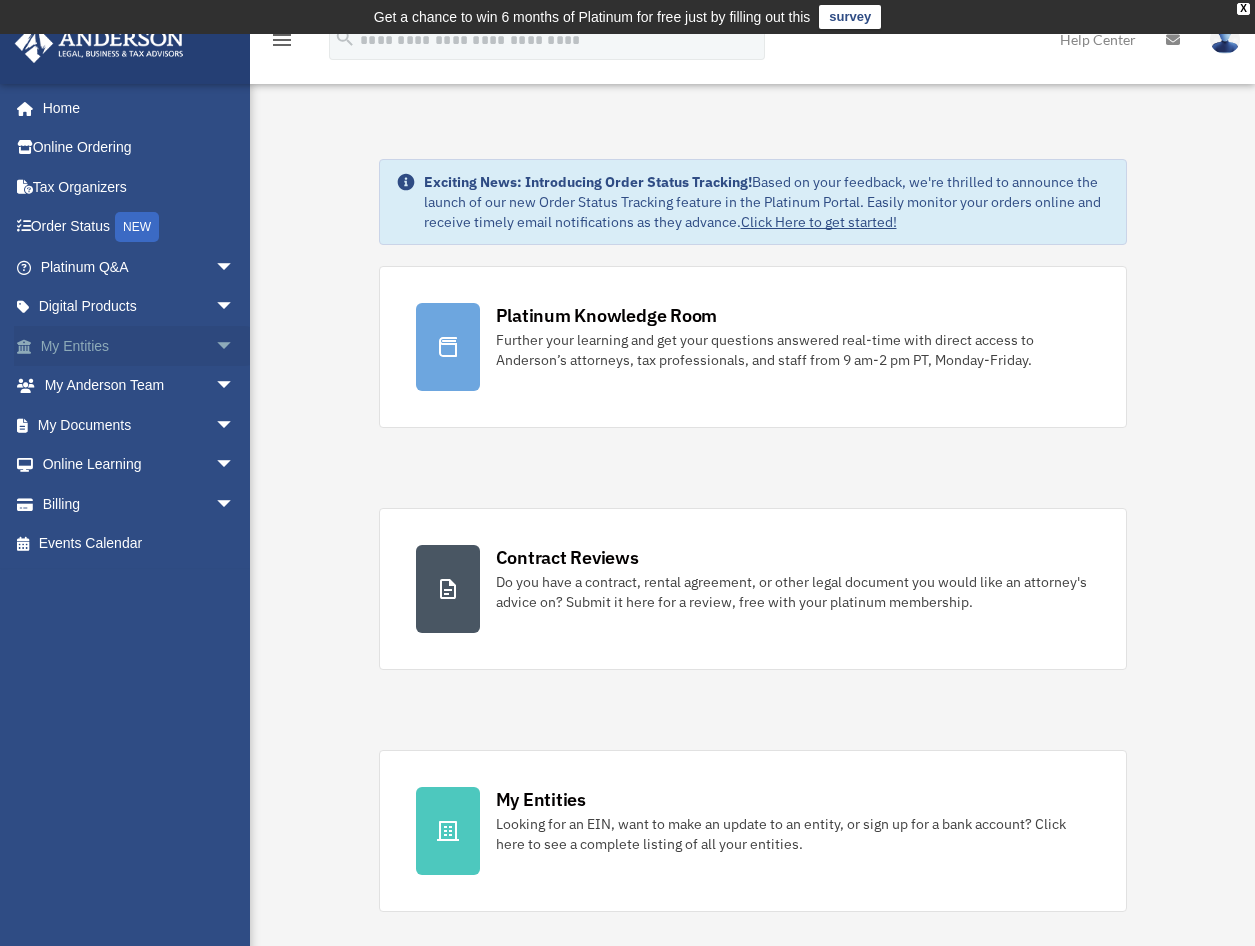 click on "My Entities arrow_drop_down" at bounding box center [139, 346] 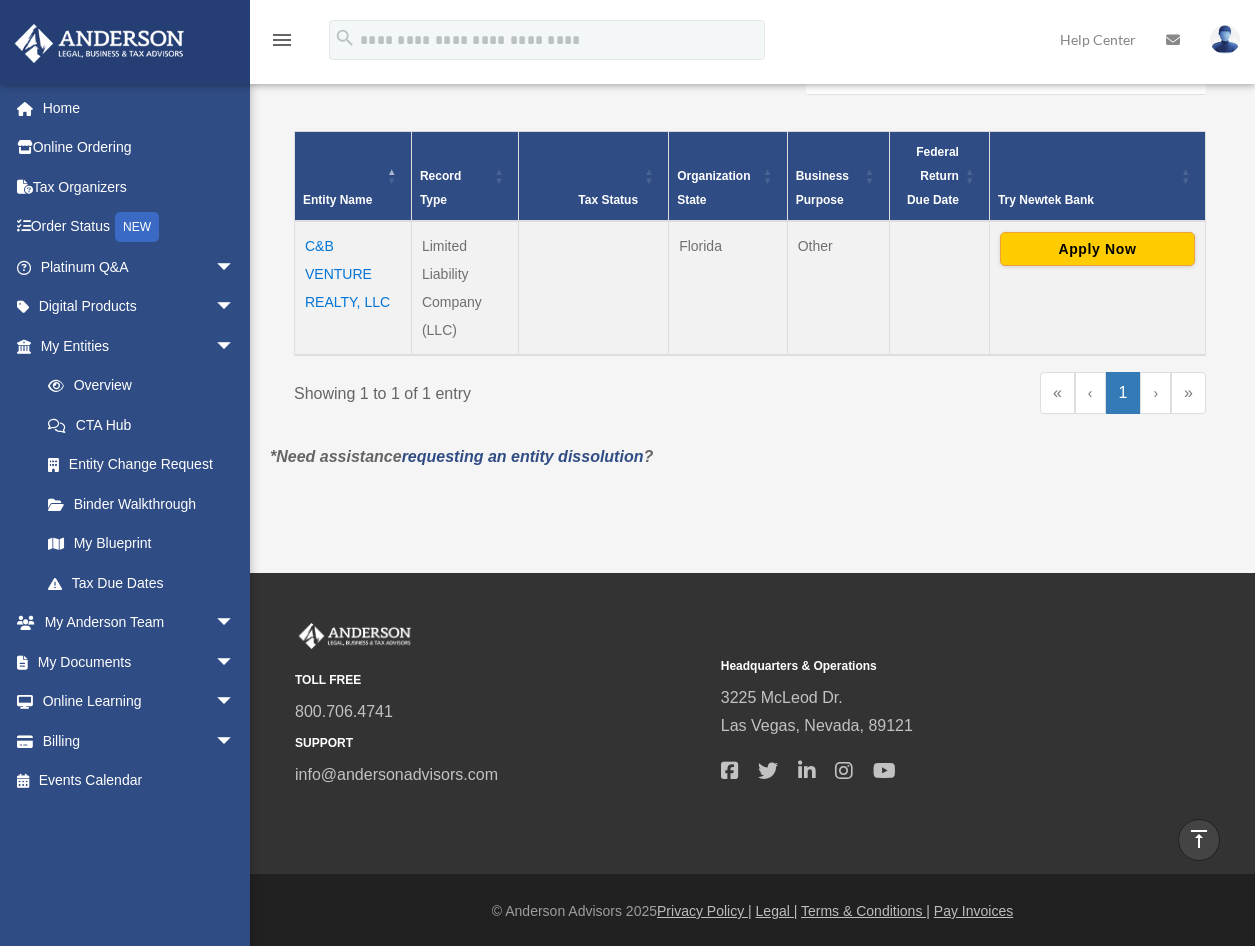 scroll, scrollTop: 124, scrollLeft: 0, axis: vertical 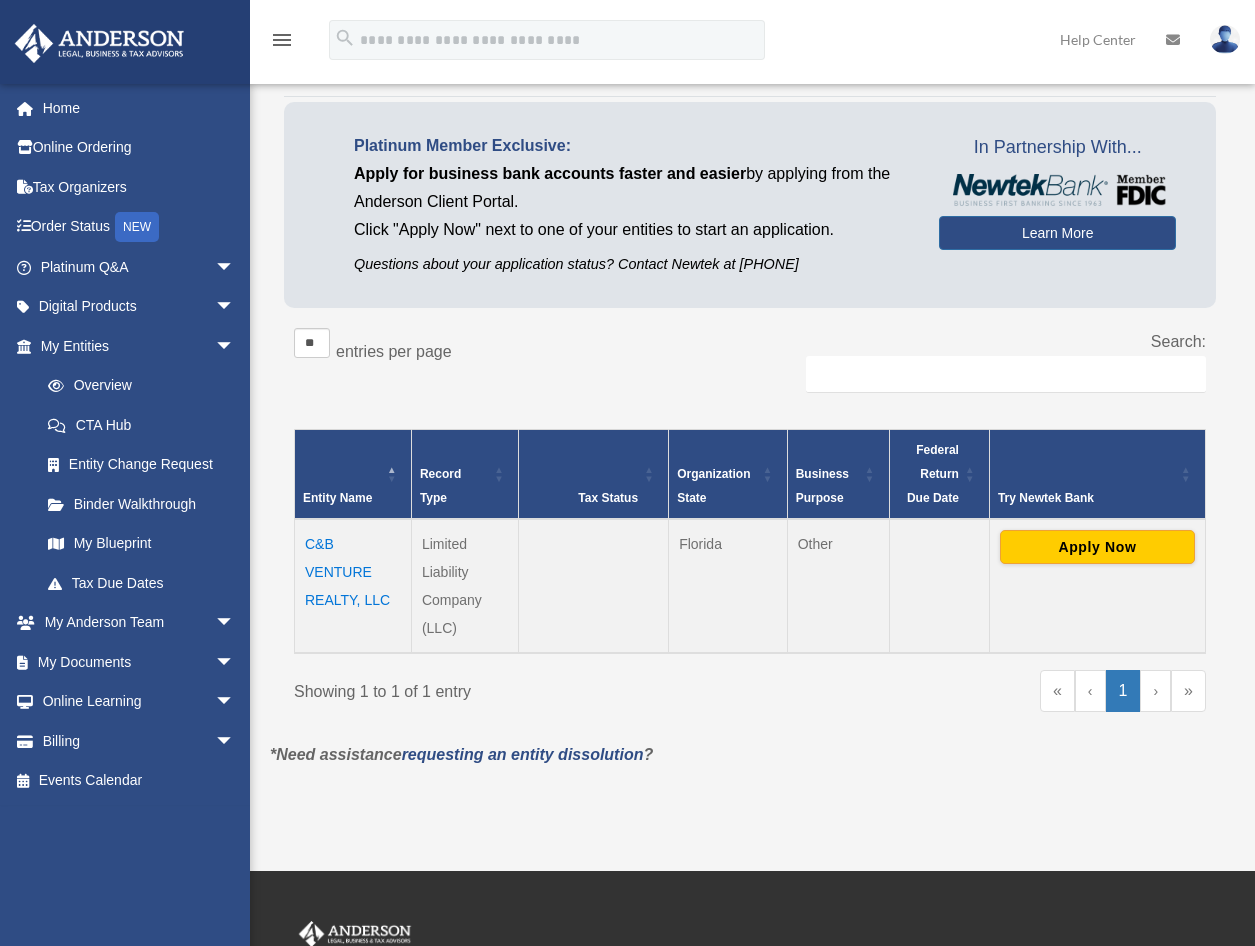 click on "C&B VENTURE REALTY, LLC" at bounding box center (353, 586) 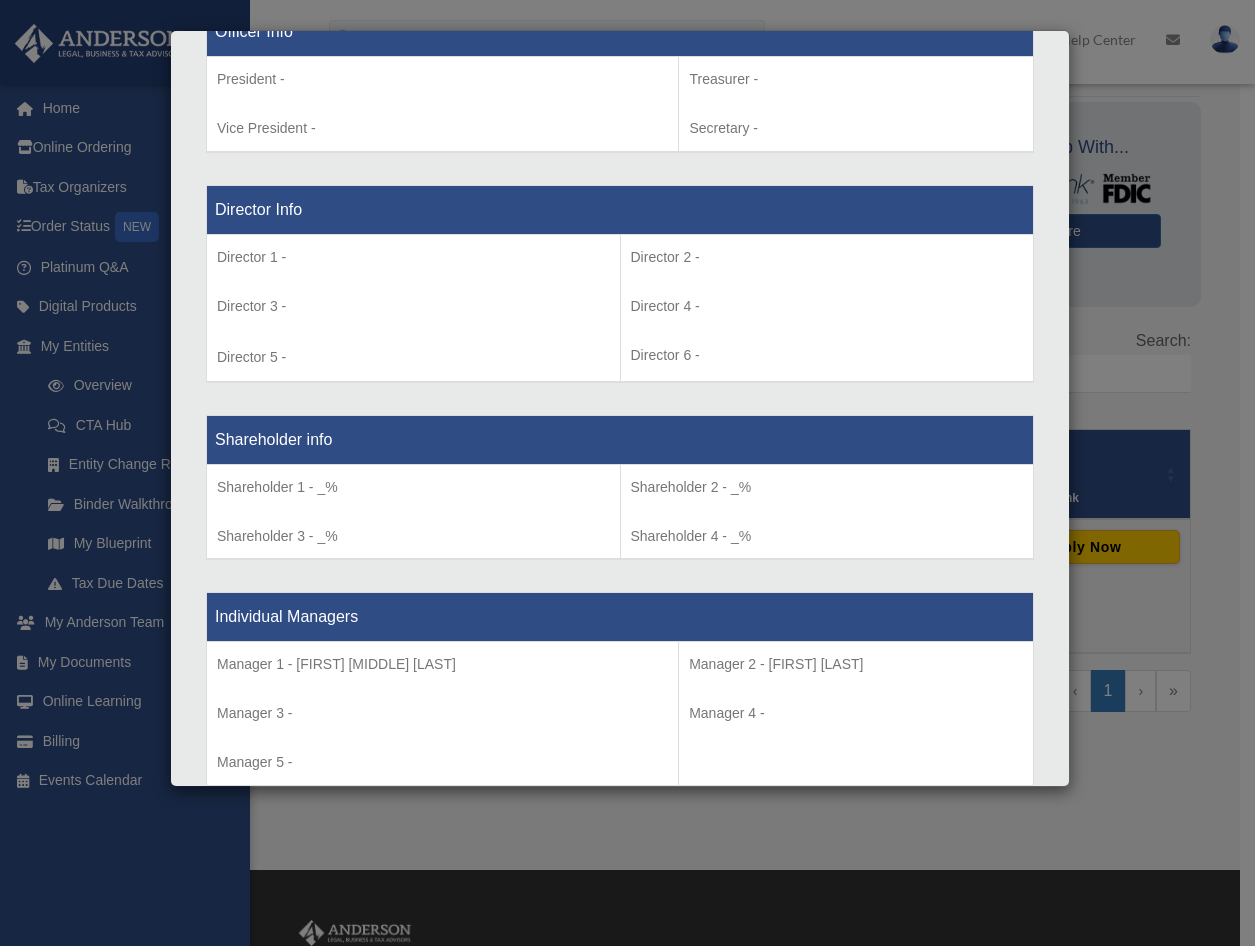 scroll, scrollTop: 1565, scrollLeft: 0, axis: vertical 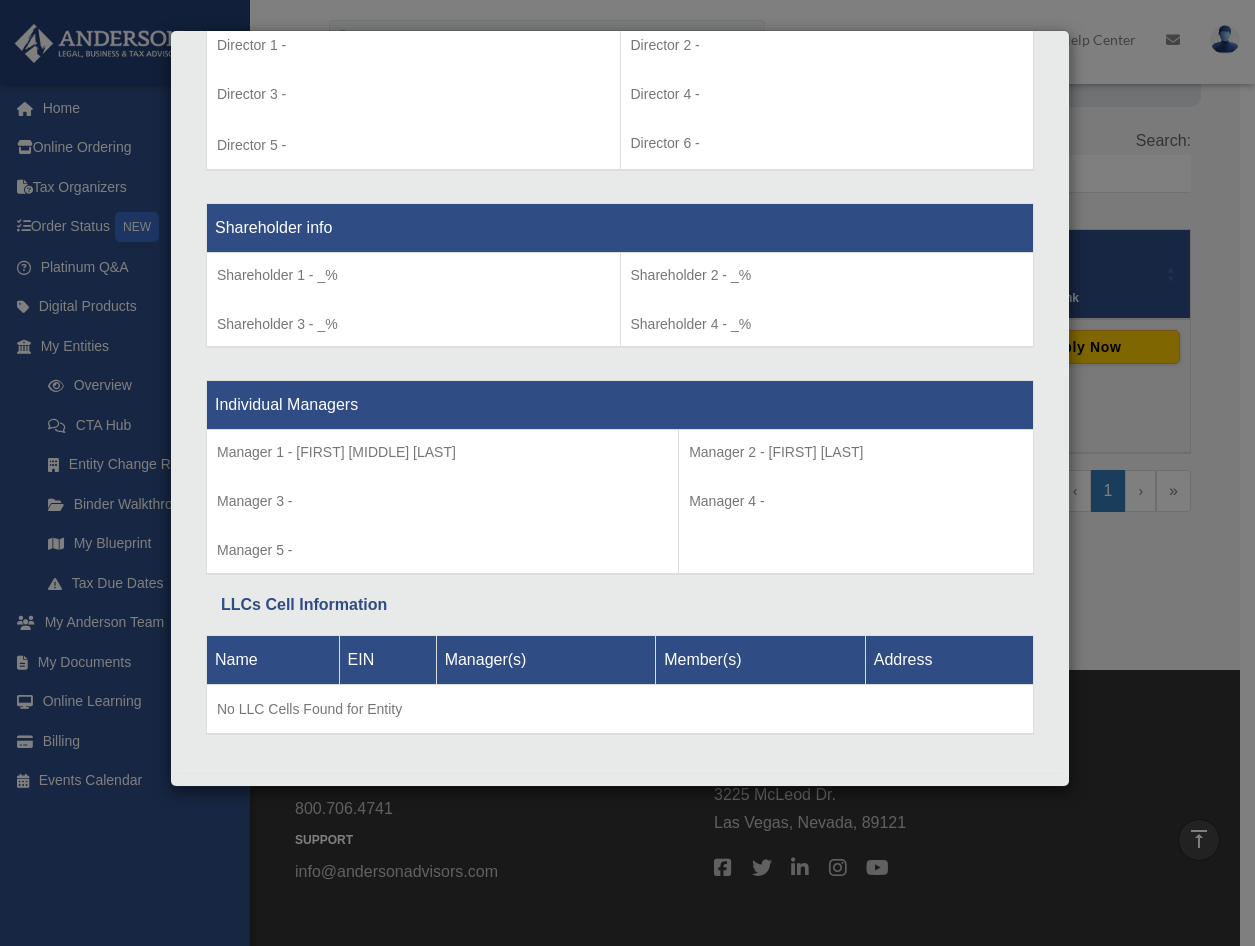 click on "Details
×
Articles Sent
Organizational Date" at bounding box center (627, 473) 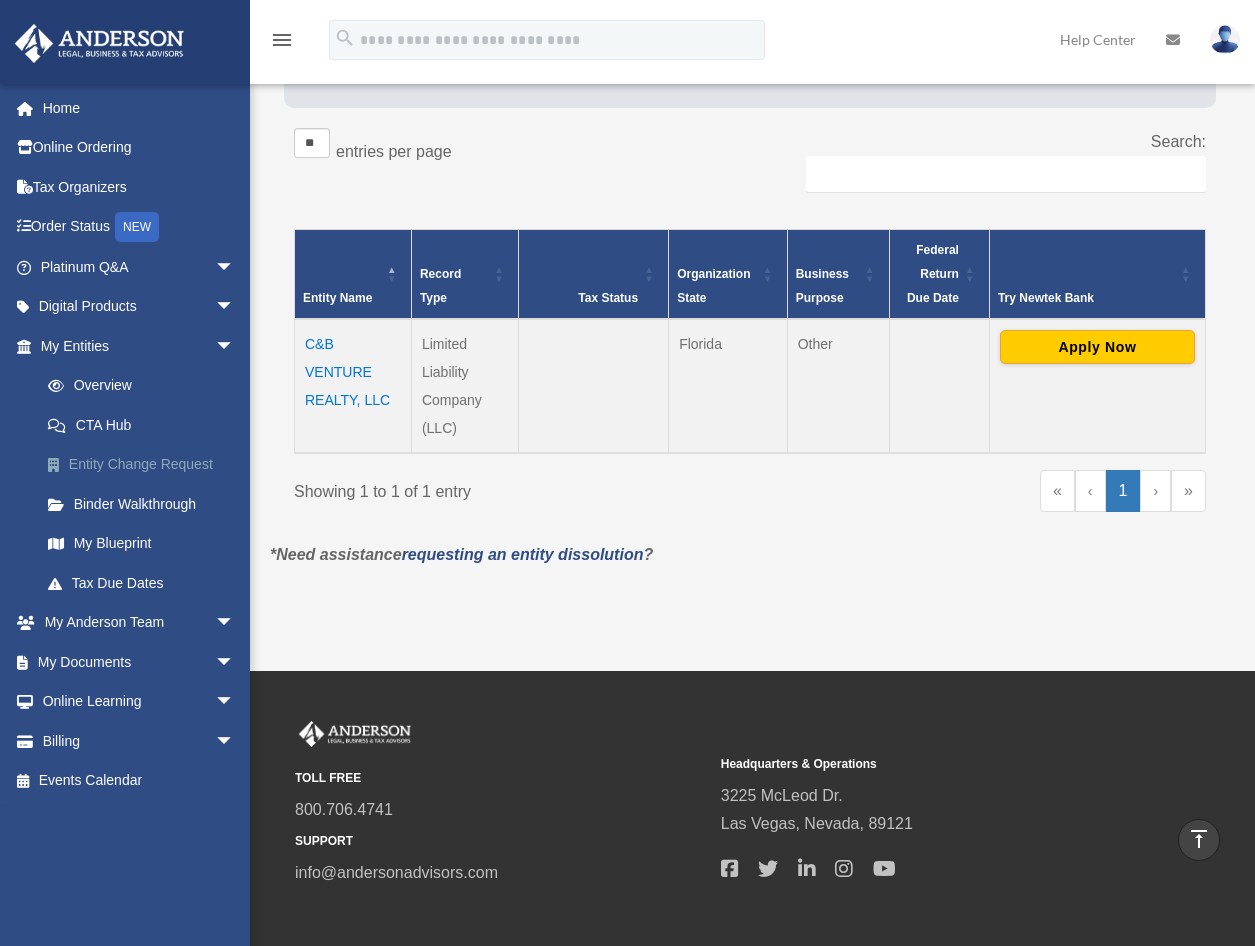 click on "Entity Change Request" at bounding box center (146, 465) 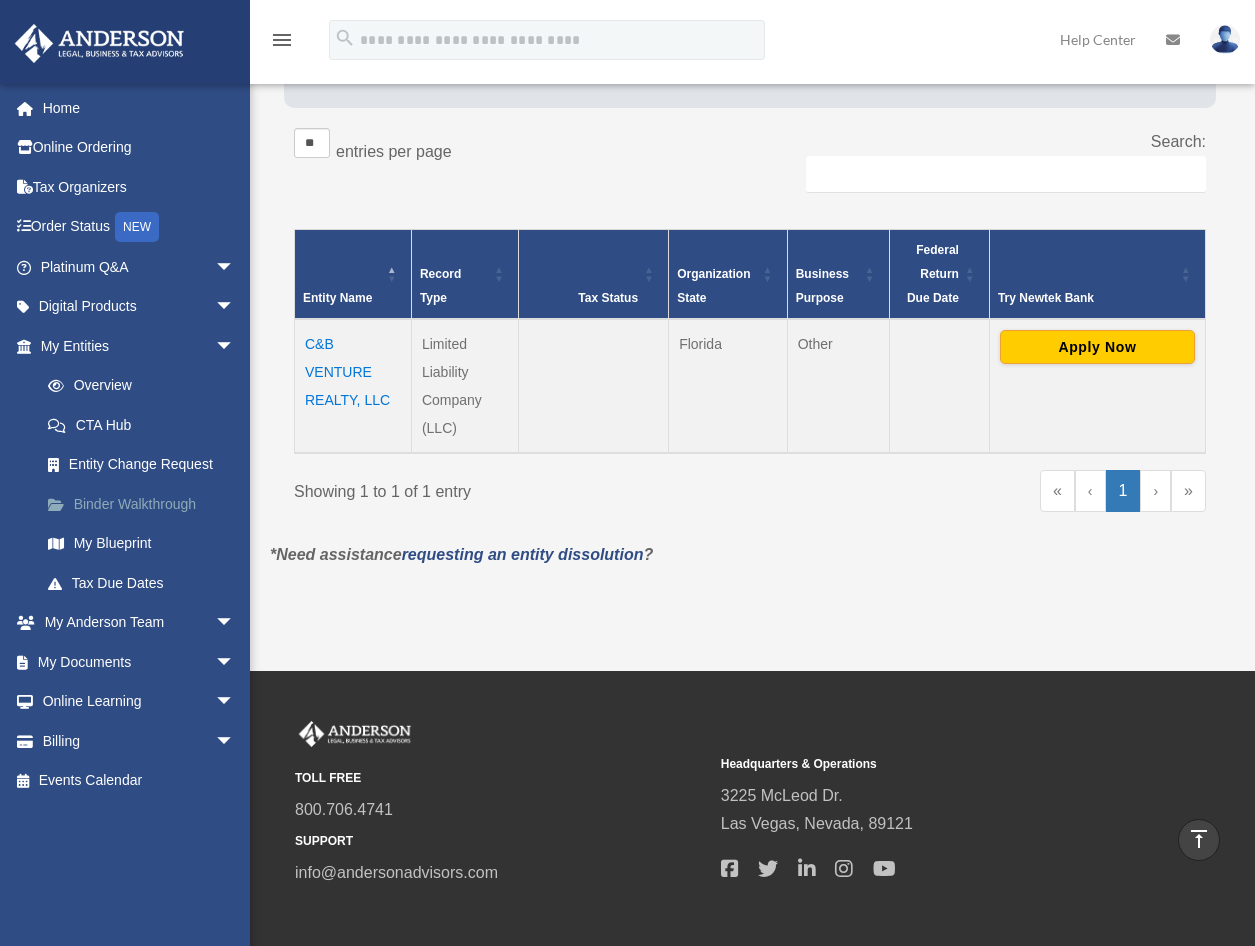 click on "Binder Walkthrough" at bounding box center (146, 504) 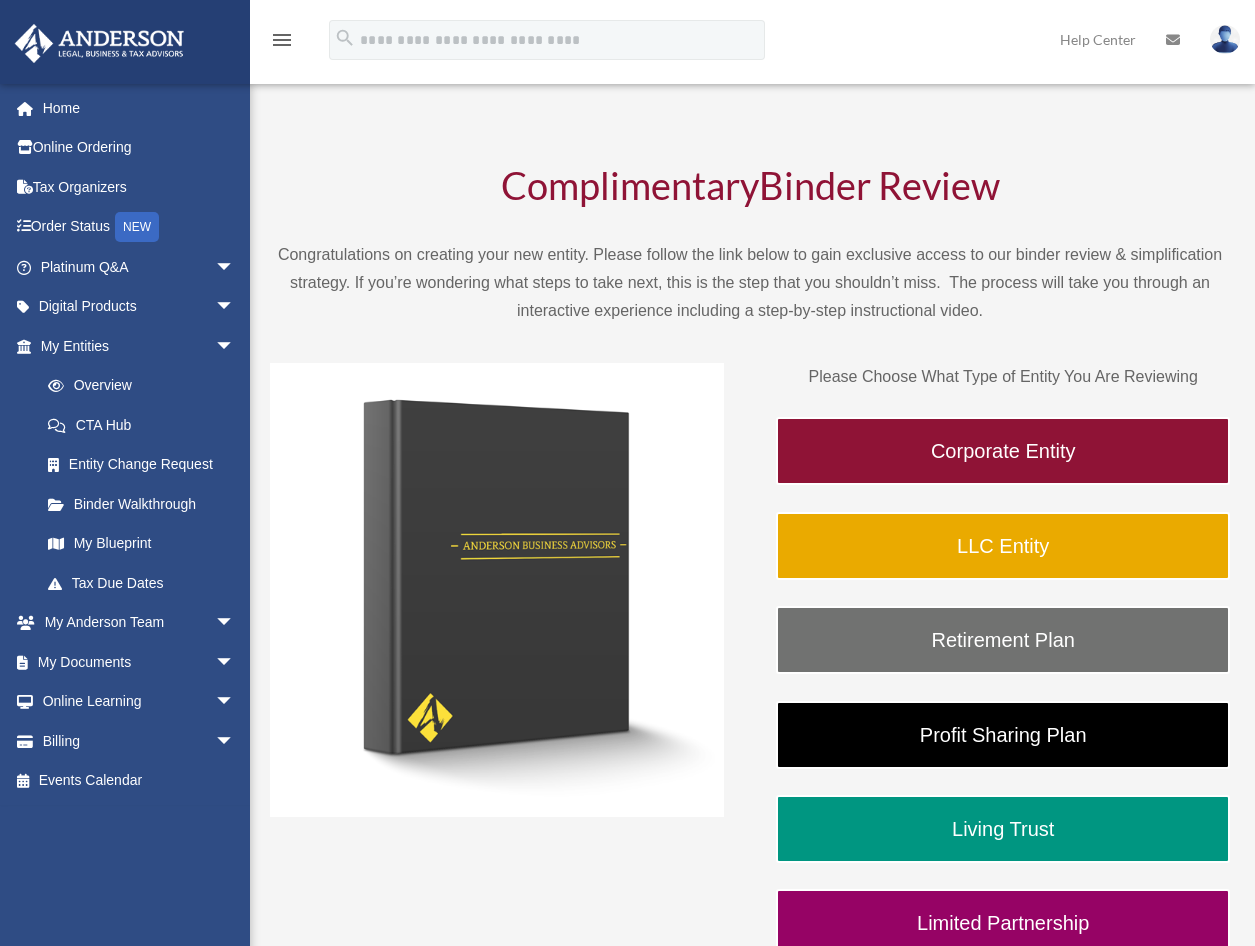 scroll, scrollTop: 0, scrollLeft: 0, axis: both 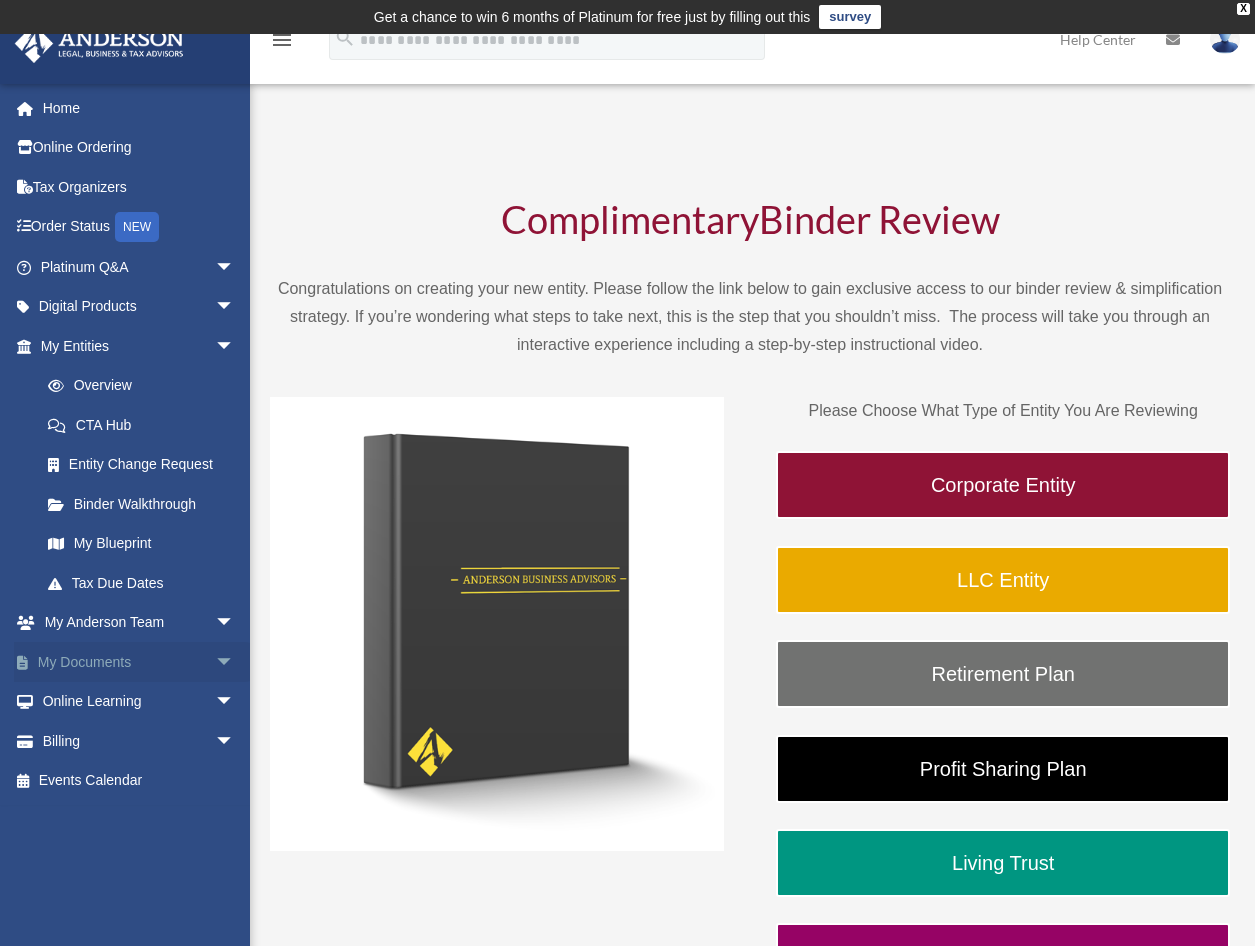 click on "My Documents arrow_drop_down" at bounding box center (139, 662) 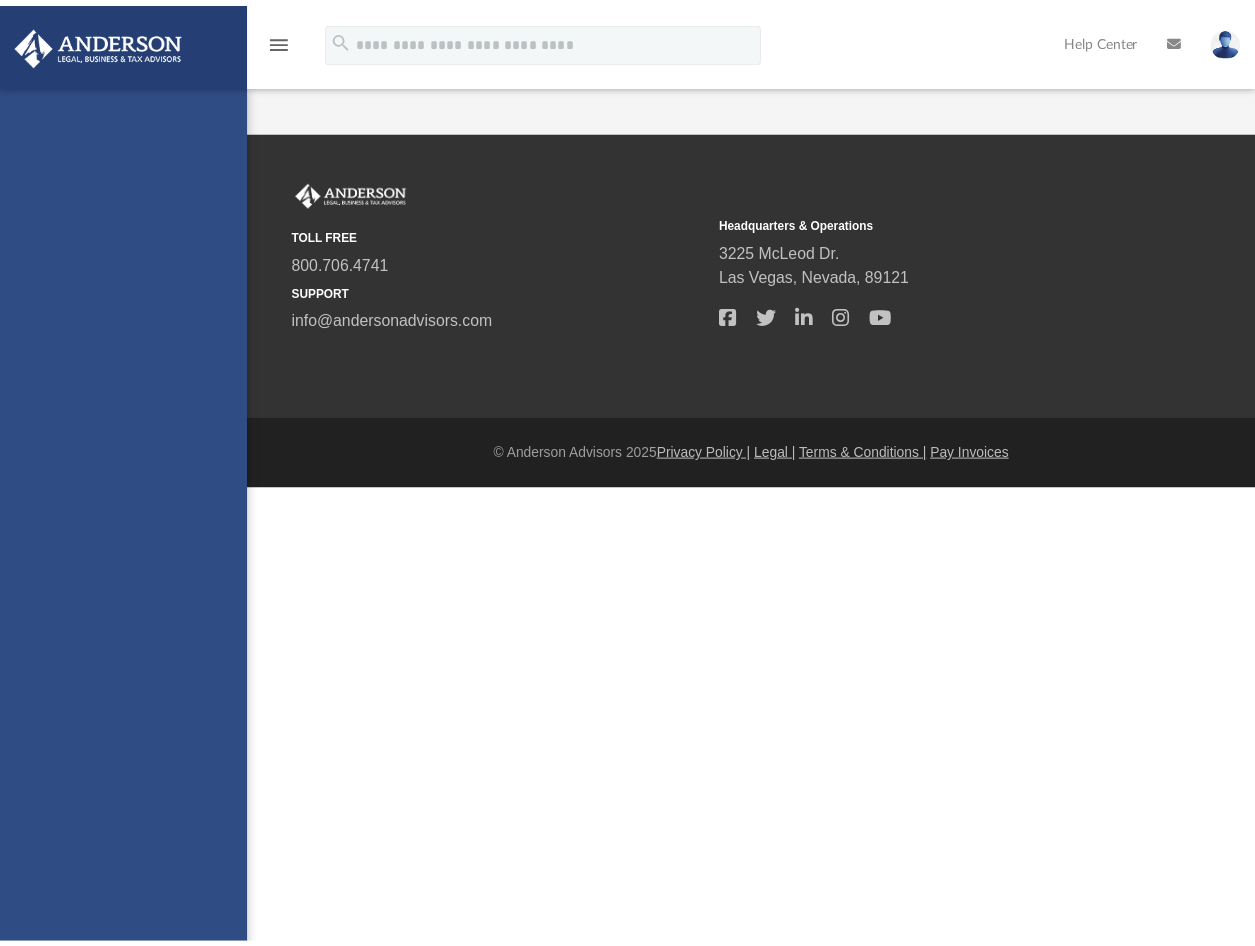 scroll, scrollTop: 0, scrollLeft: 0, axis: both 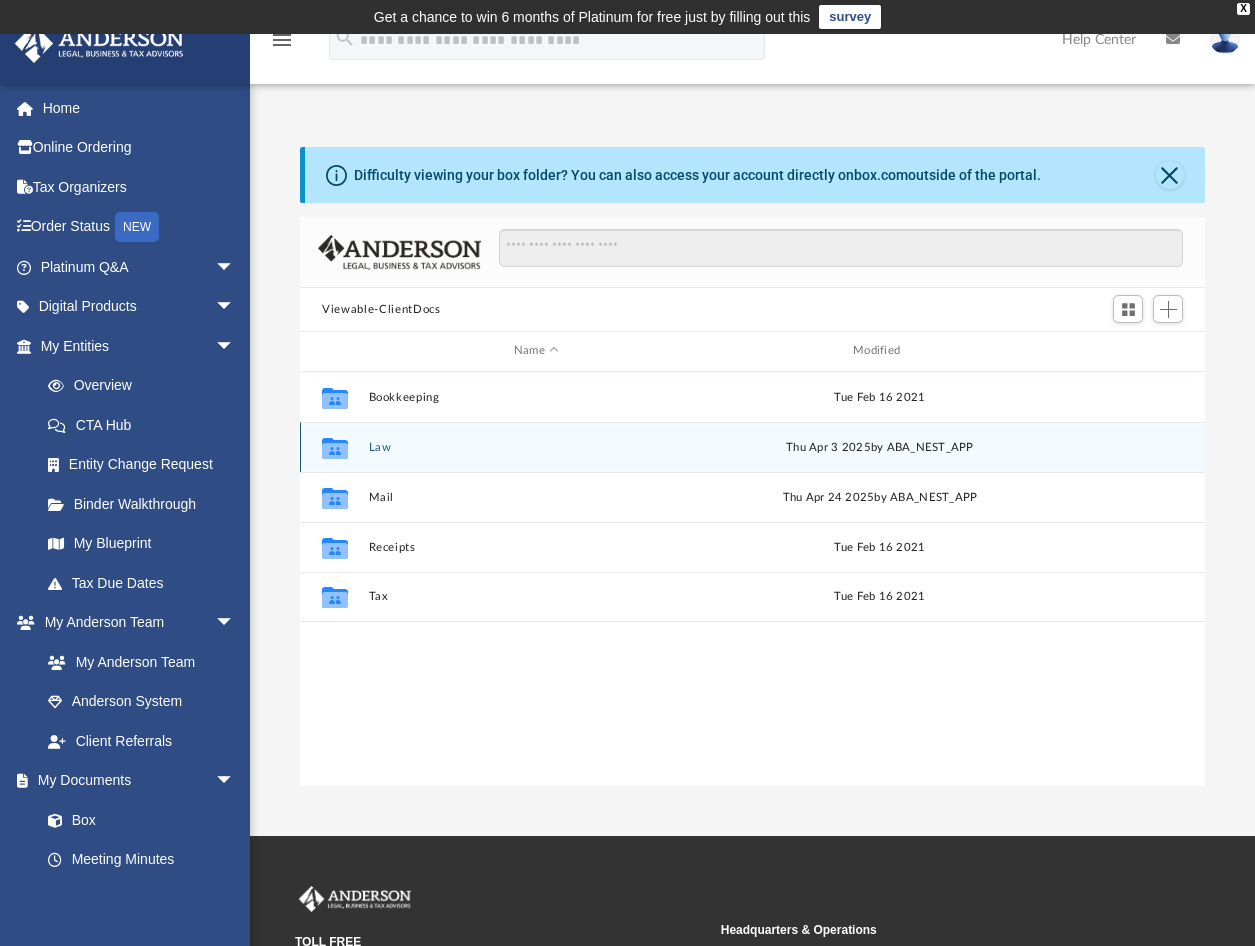 click on "Law" at bounding box center [536, 447] 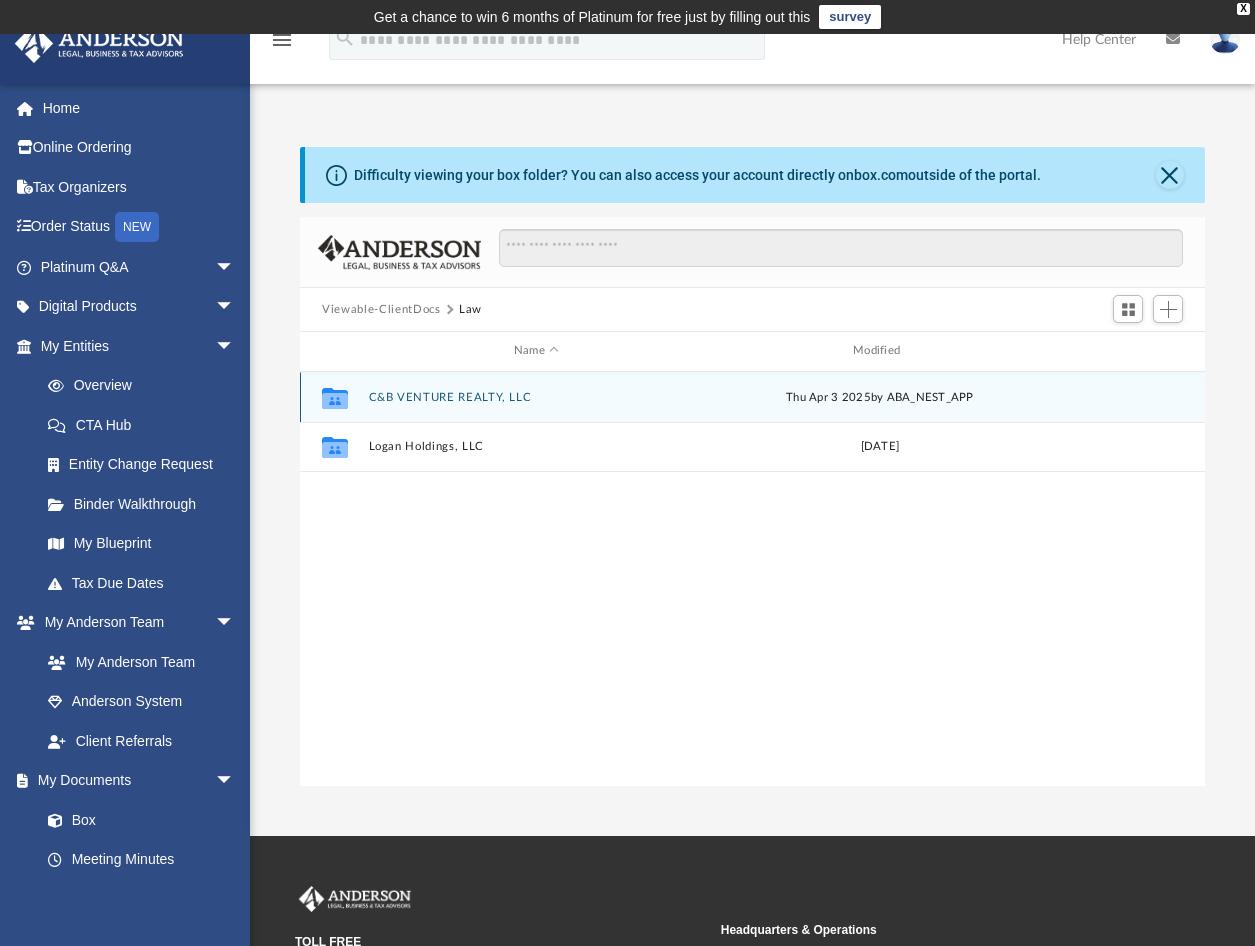 click on "C&B VENTURE REALTY, LLC" at bounding box center [536, 397] 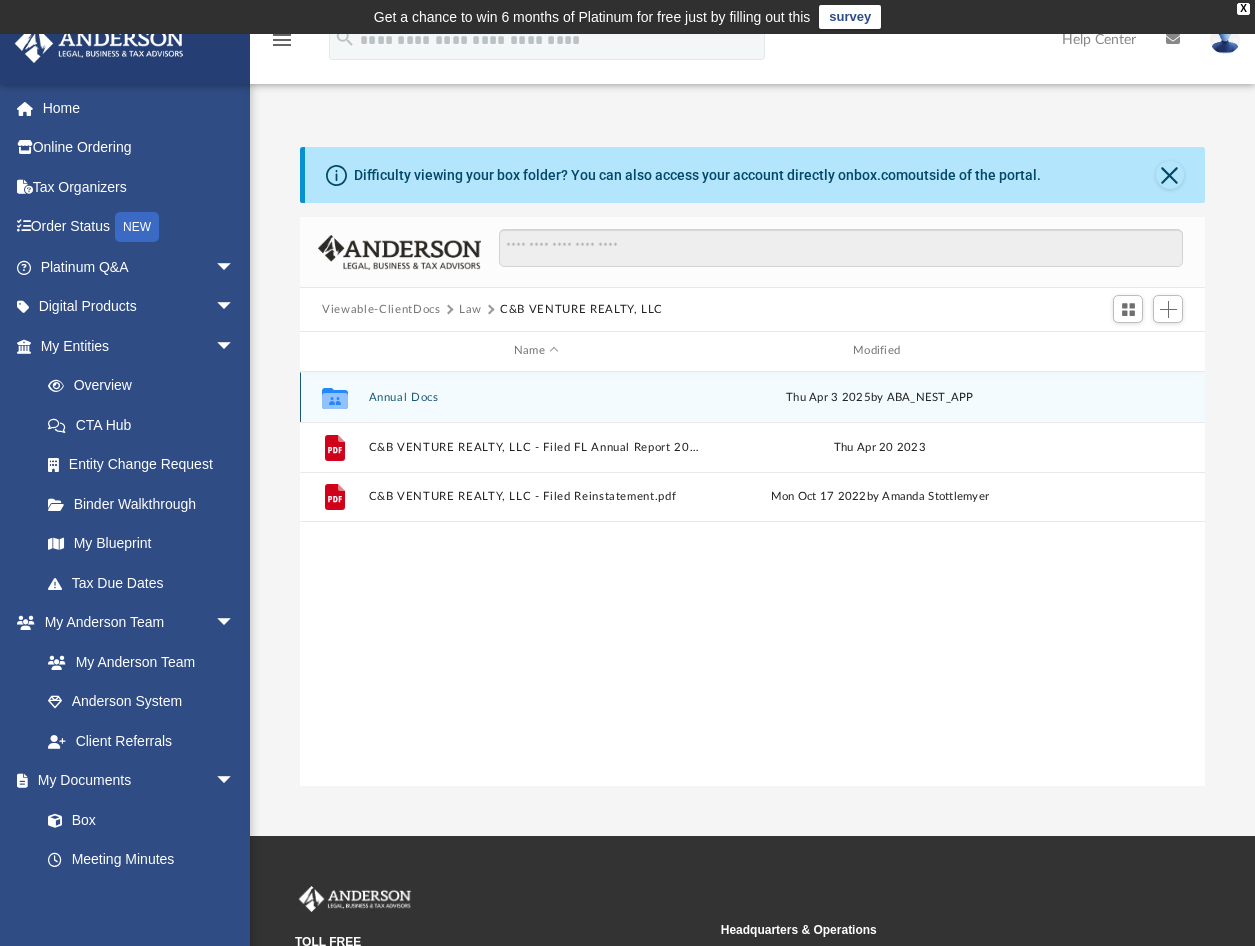 click on "Annual Docs" at bounding box center (536, 397) 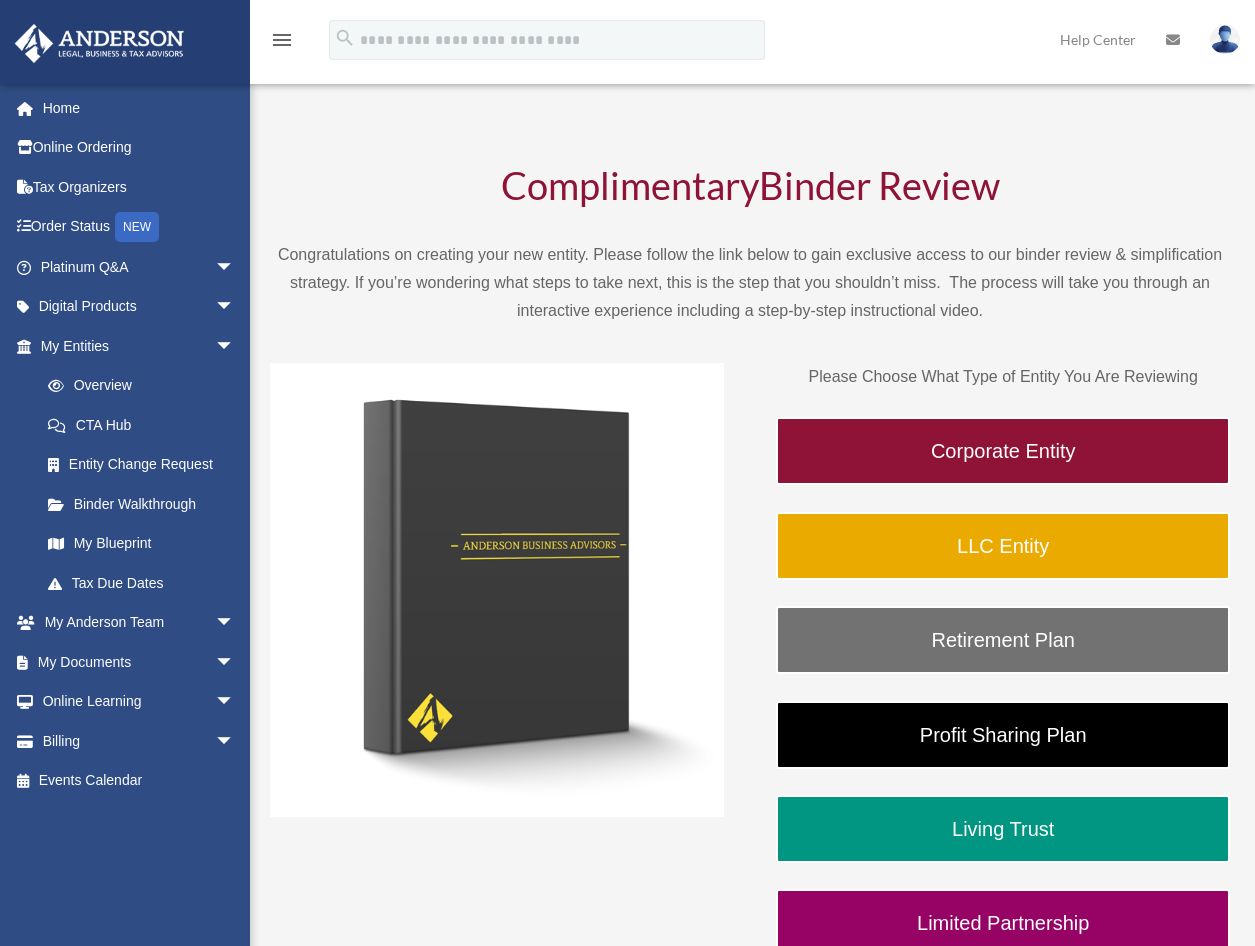 scroll, scrollTop: 0, scrollLeft: 0, axis: both 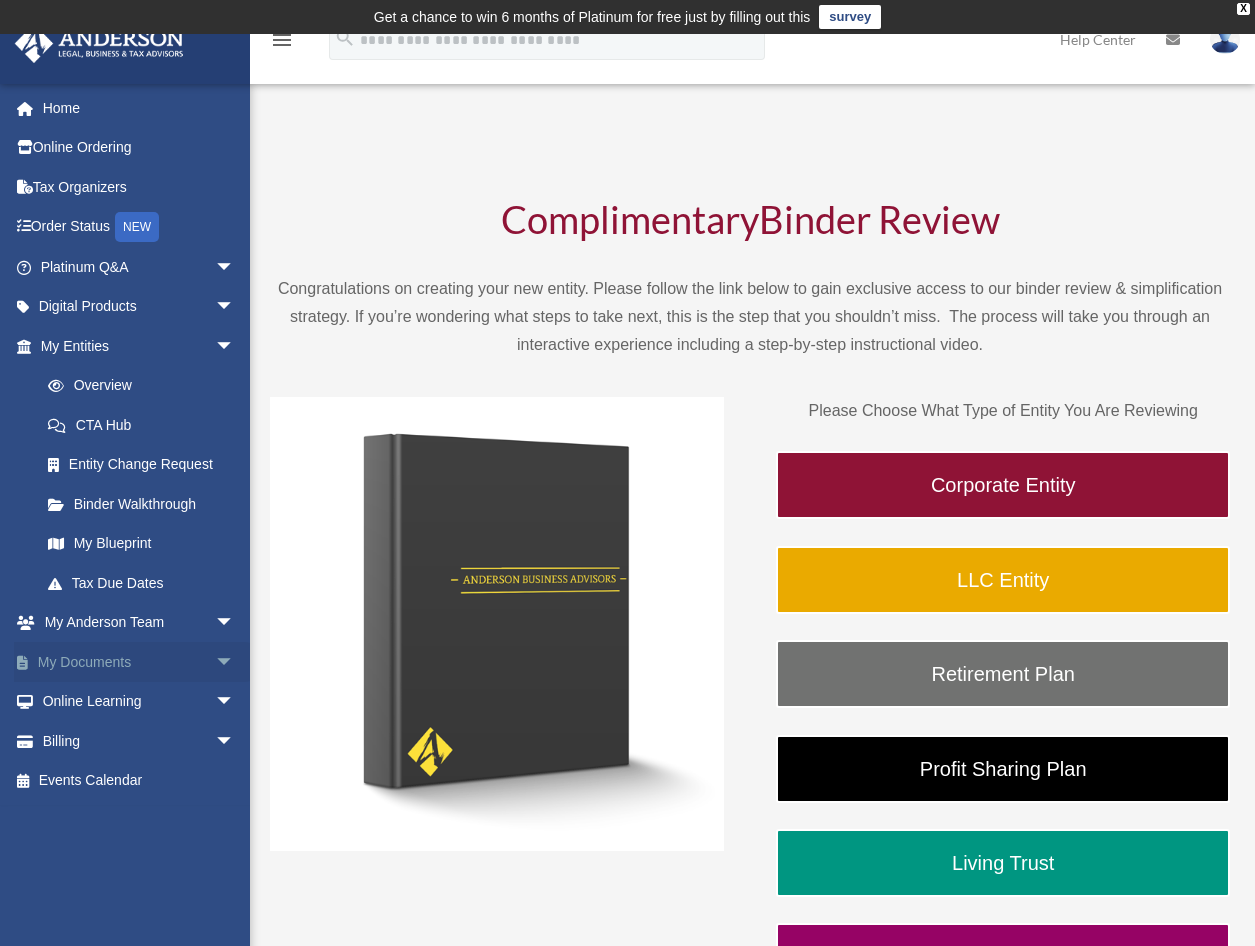 click on "My Documents arrow_drop_down" at bounding box center (139, 662) 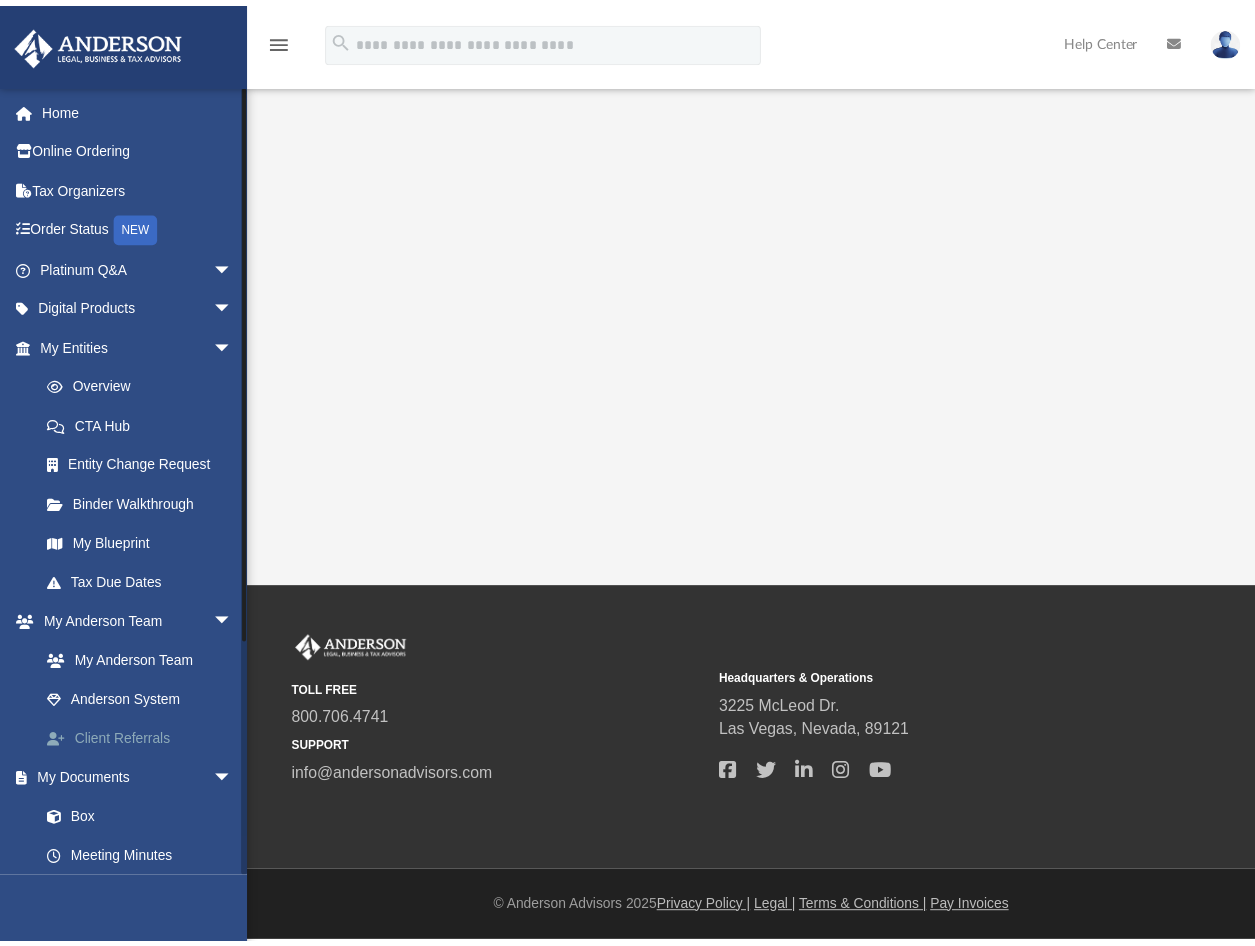 scroll, scrollTop: 0, scrollLeft: 0, axis: both 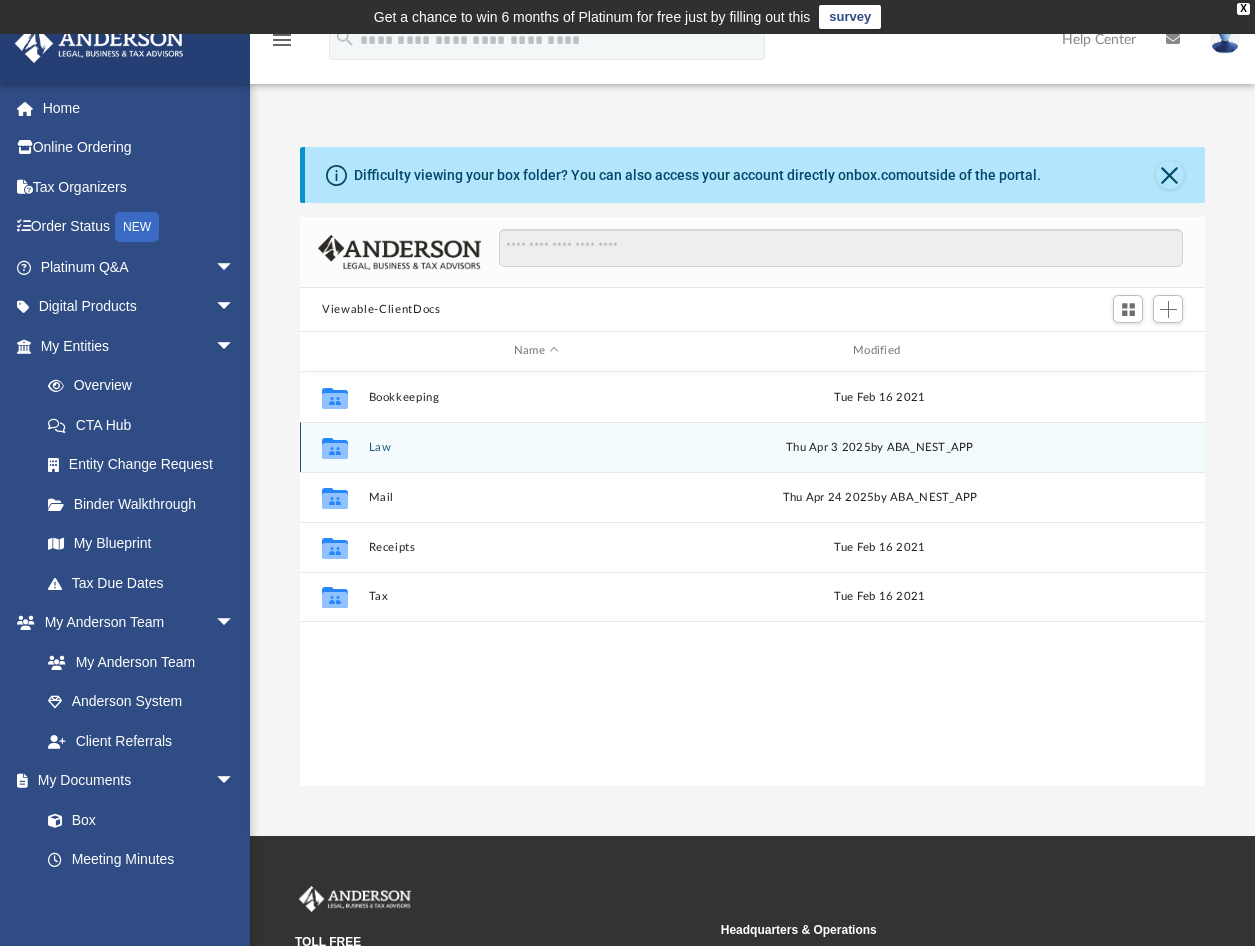 click on "Law" at bounding box center (536, 447) 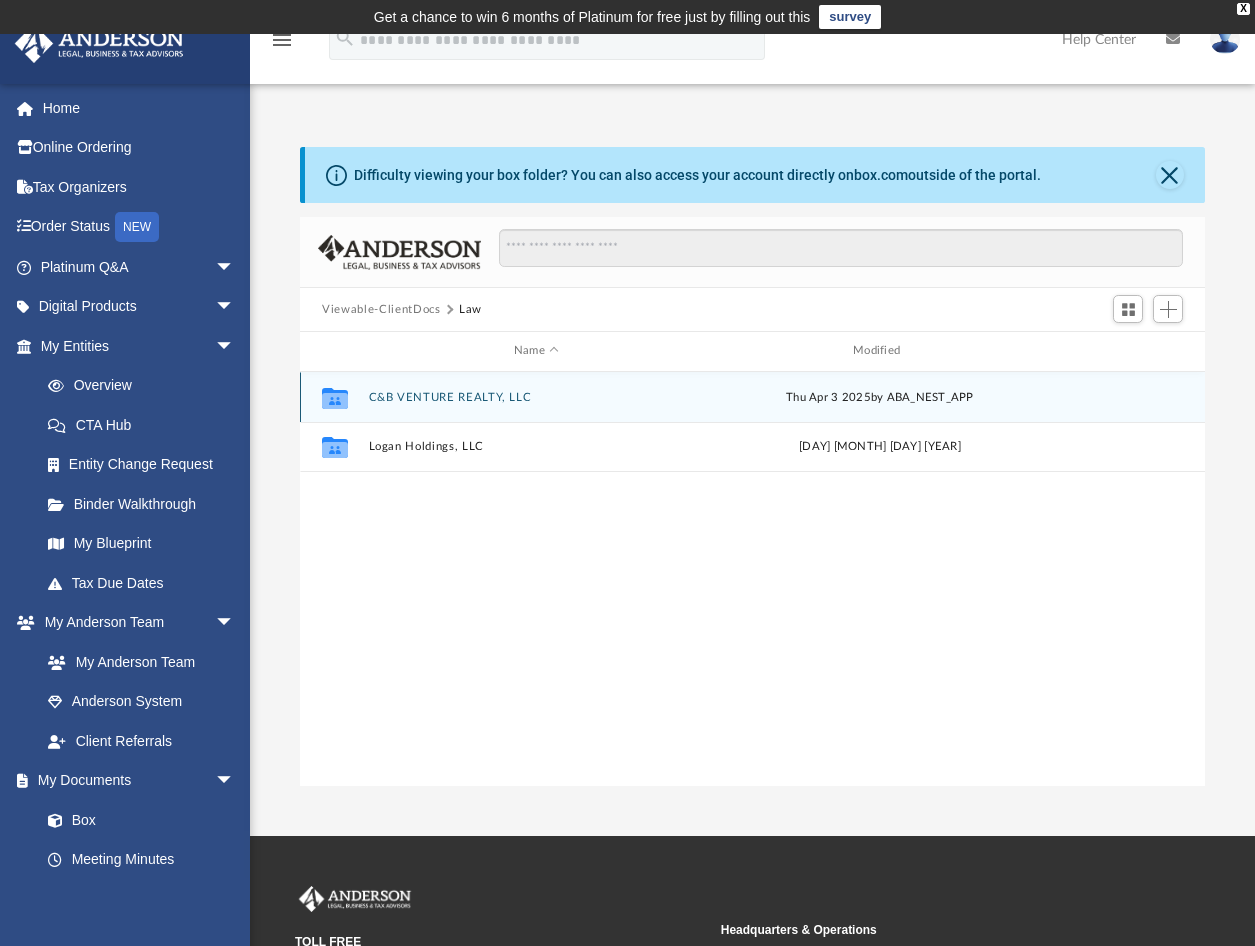 click on "C&B VENTURE REALTY, LLC" at bounding box center [536, 397] 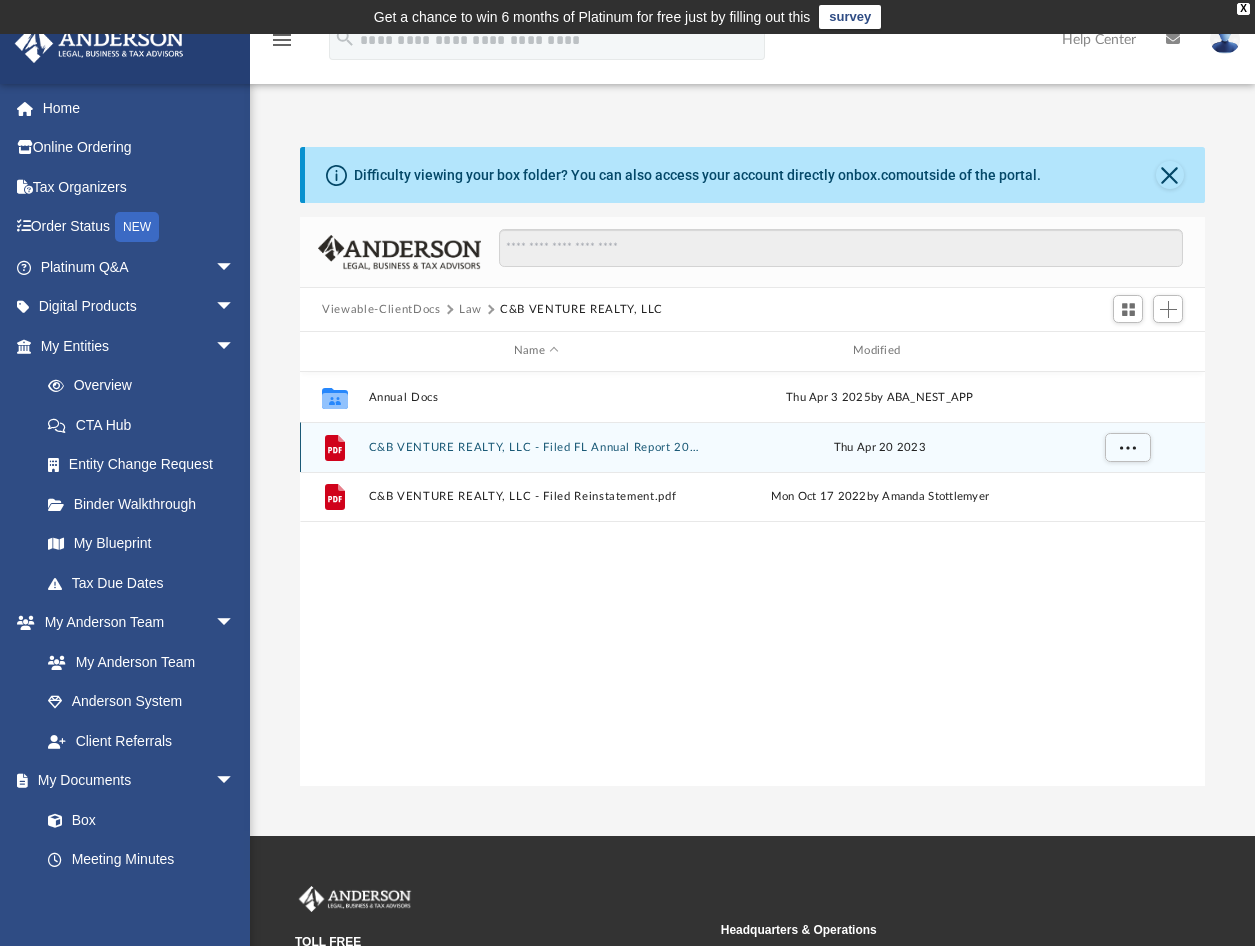 click on "C&B VENTURE REALTY, LLC - Filed FL Annual Report 2023.pdf" at bounding box center [536, 447] 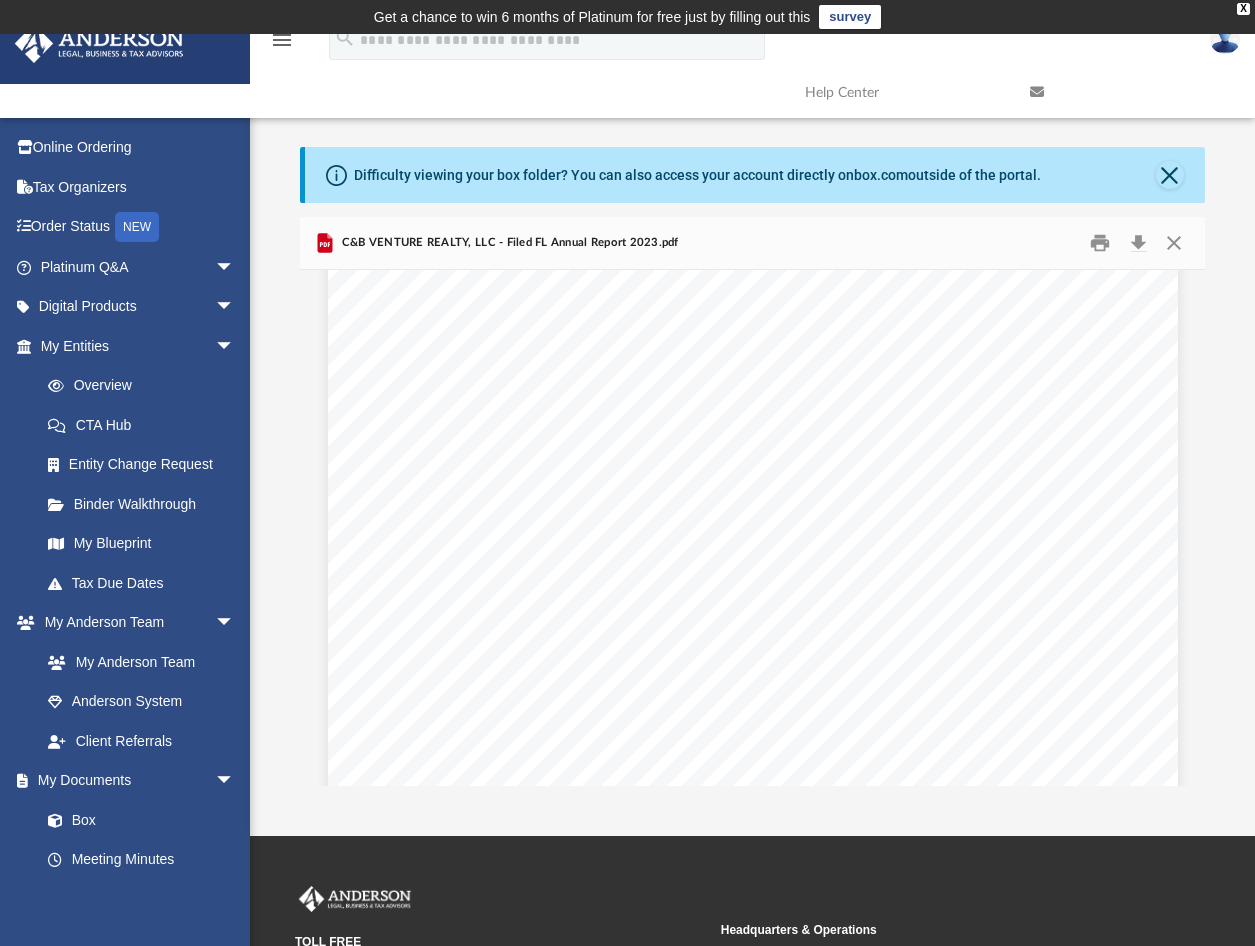 scroll, scrollTop: 0, scrollLeft: 0, axis: both 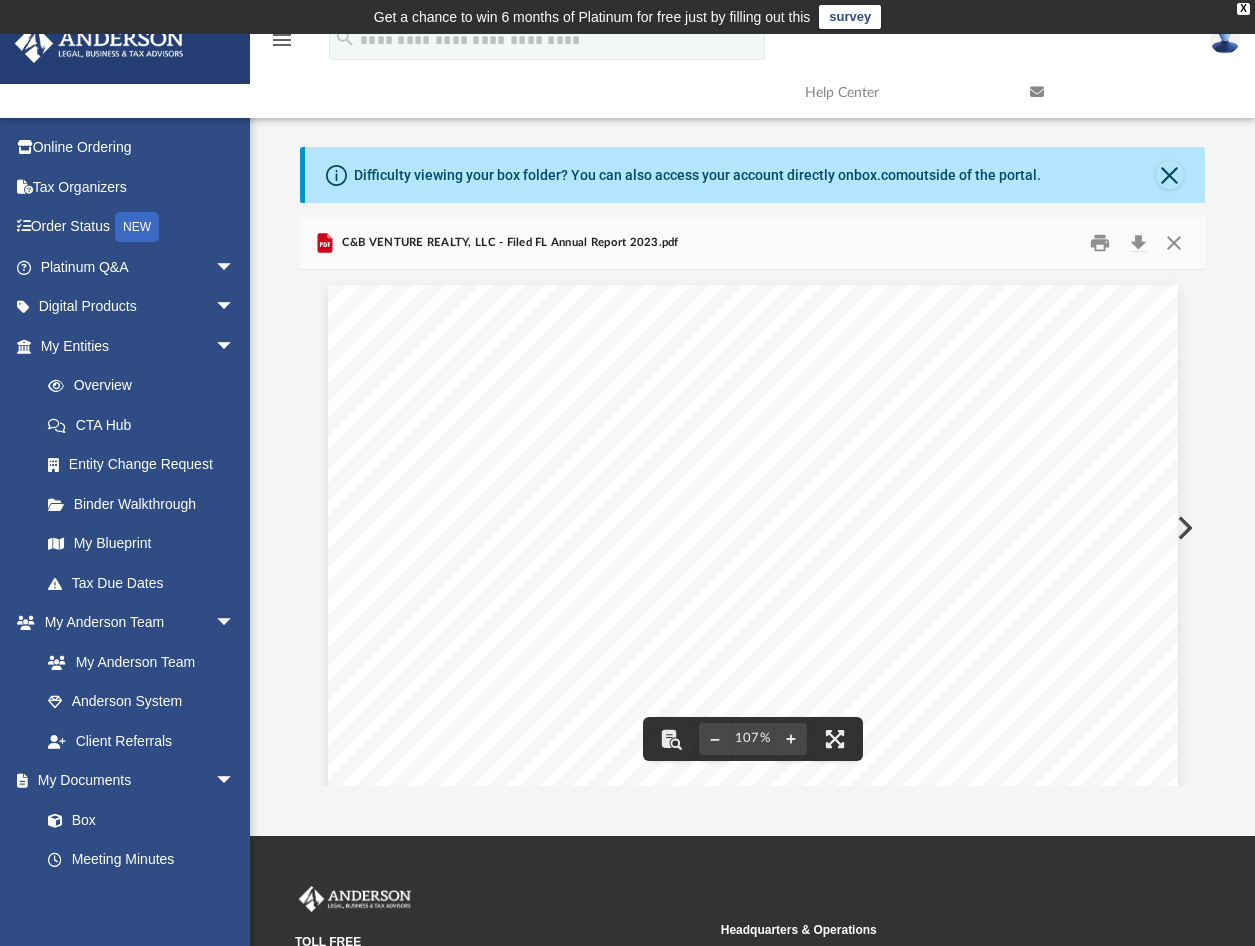 click on "3225 MCLEOD DR STE 100 LAS VEGAS, NV 89121 Current Principal Place of Business: Current Mailing Address: 3225 MCLEOD DR STE 100 LAS VEGAS, NV 89121 US Entity Name:   C&B VENTURE REALTY, LLC DOCUMENT# L20000140388 FEI Number: 85-1270193   Certificate of Status Desired: Name and Address of Current Registered Agent: ANDERSON REGISTERED AGENTS, INC. 625 E. TWIGGS ST STE 110 TAMPA, FL 33602 US The above named entity submits this statement for the purpose of changing its registered office or registered agent, or both, in the State of Florida. SIGNATURE: Electronic Signature of Registered Agent   Date Authorized Person(s) Detail : I   hereby certify that the information indicated on this report or supplemental report is true and accurate and that my electronic signature shall have the same legal effect as if made under oath; that I am a managing member or manager of the limited liability company or the receiver or trustee empowered to execute this report as required by Chapter 605, Florida Statutes; and . SIGNATURE:" at bounding box center [753, 850] 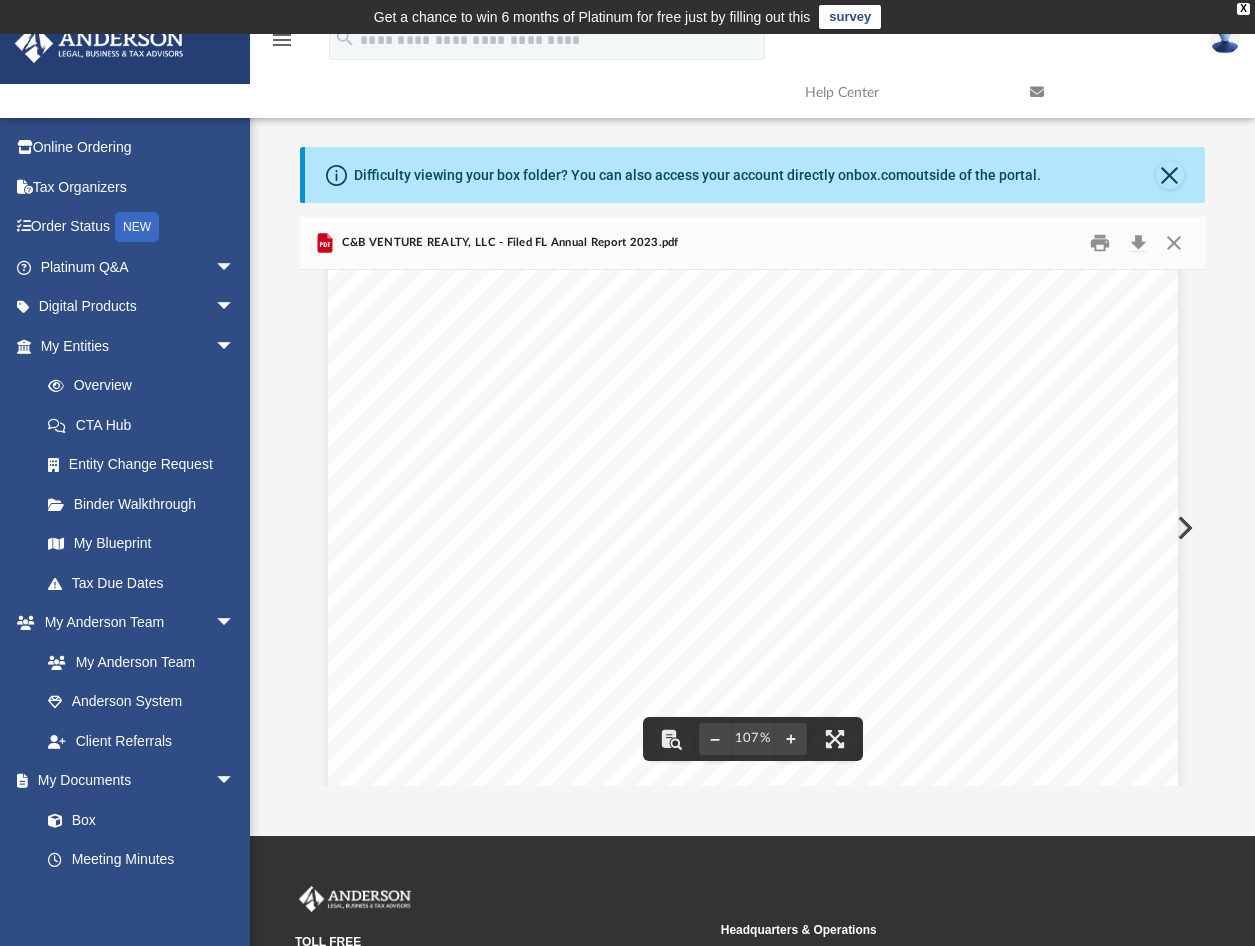 scroll, scrollTop: 0, scrollLeft: 0, axis: both 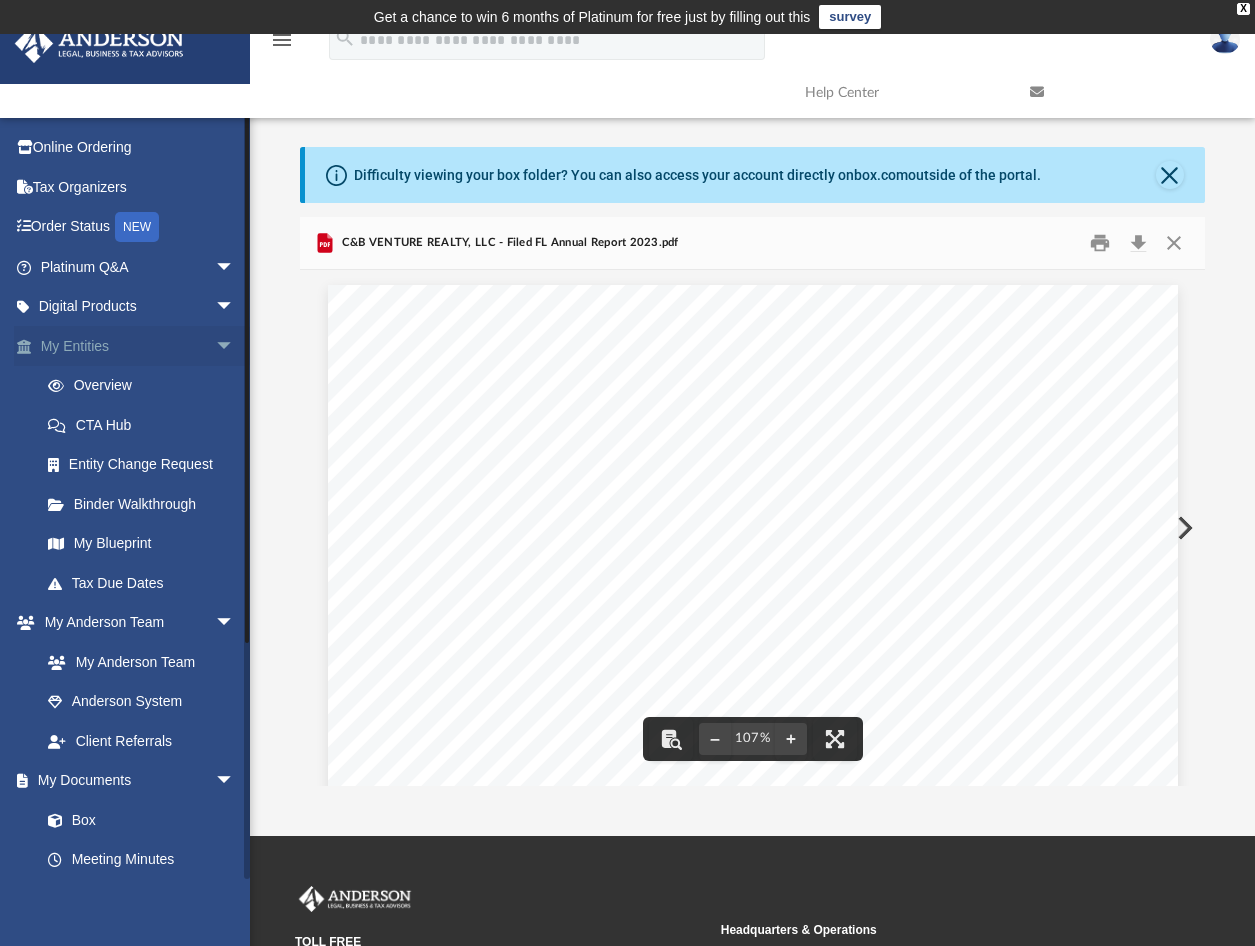 click on "My Entities arrow_drop_down" at bounding box center [139, 346] 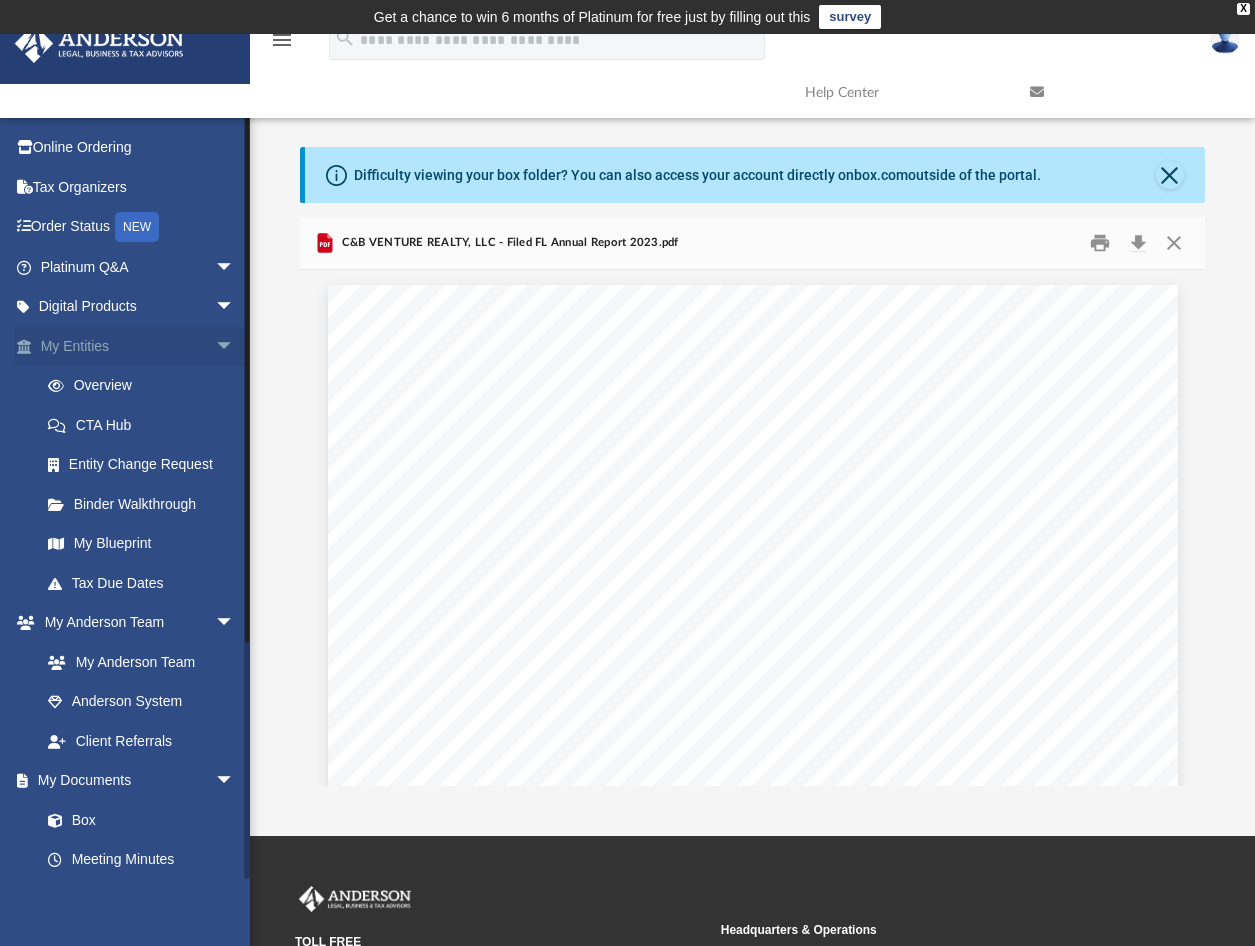 click on "My Entities arrow_drop_down" at bounding box center (139, 346) 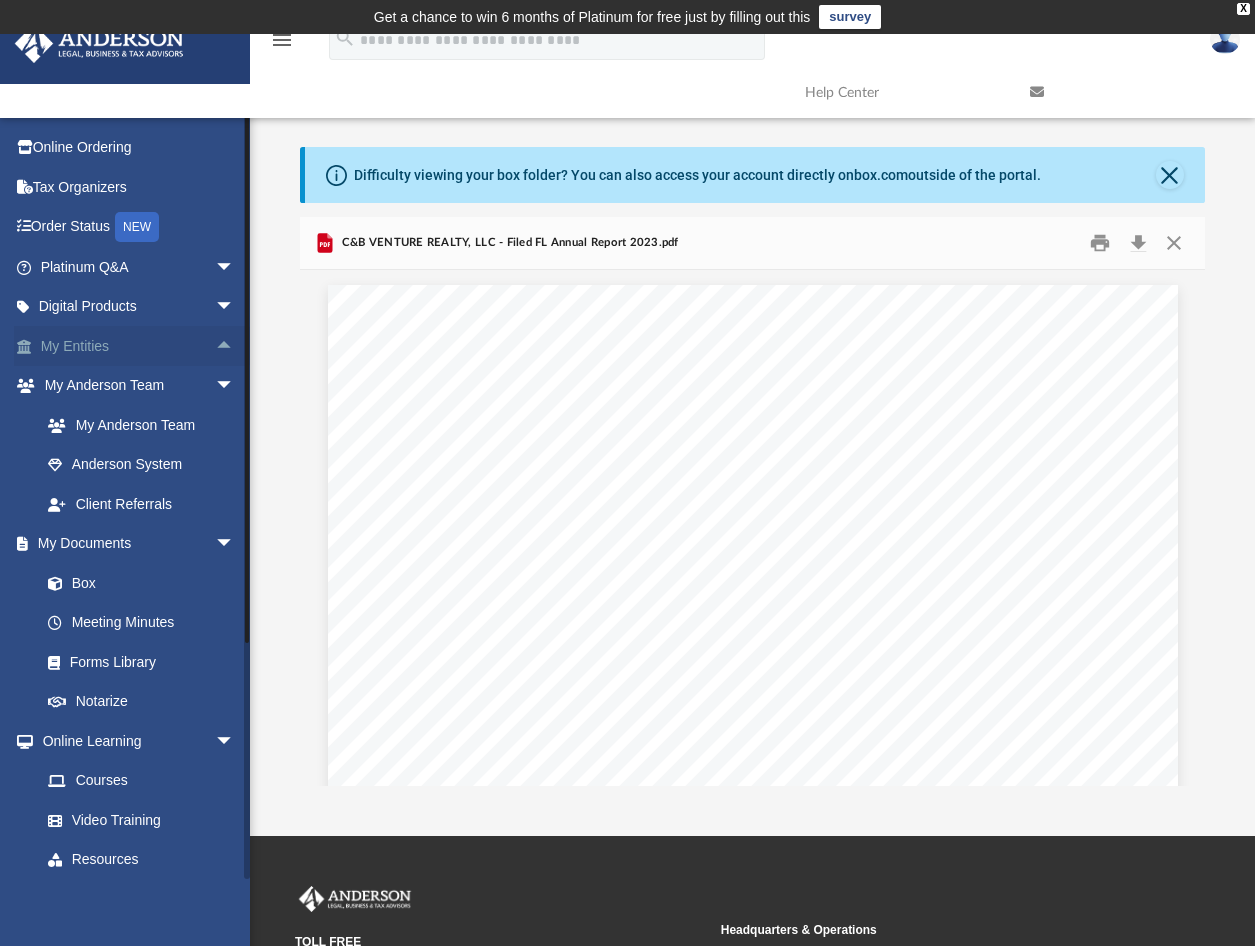 click on "arrow_drop_up" at bounding box center [235, 346] 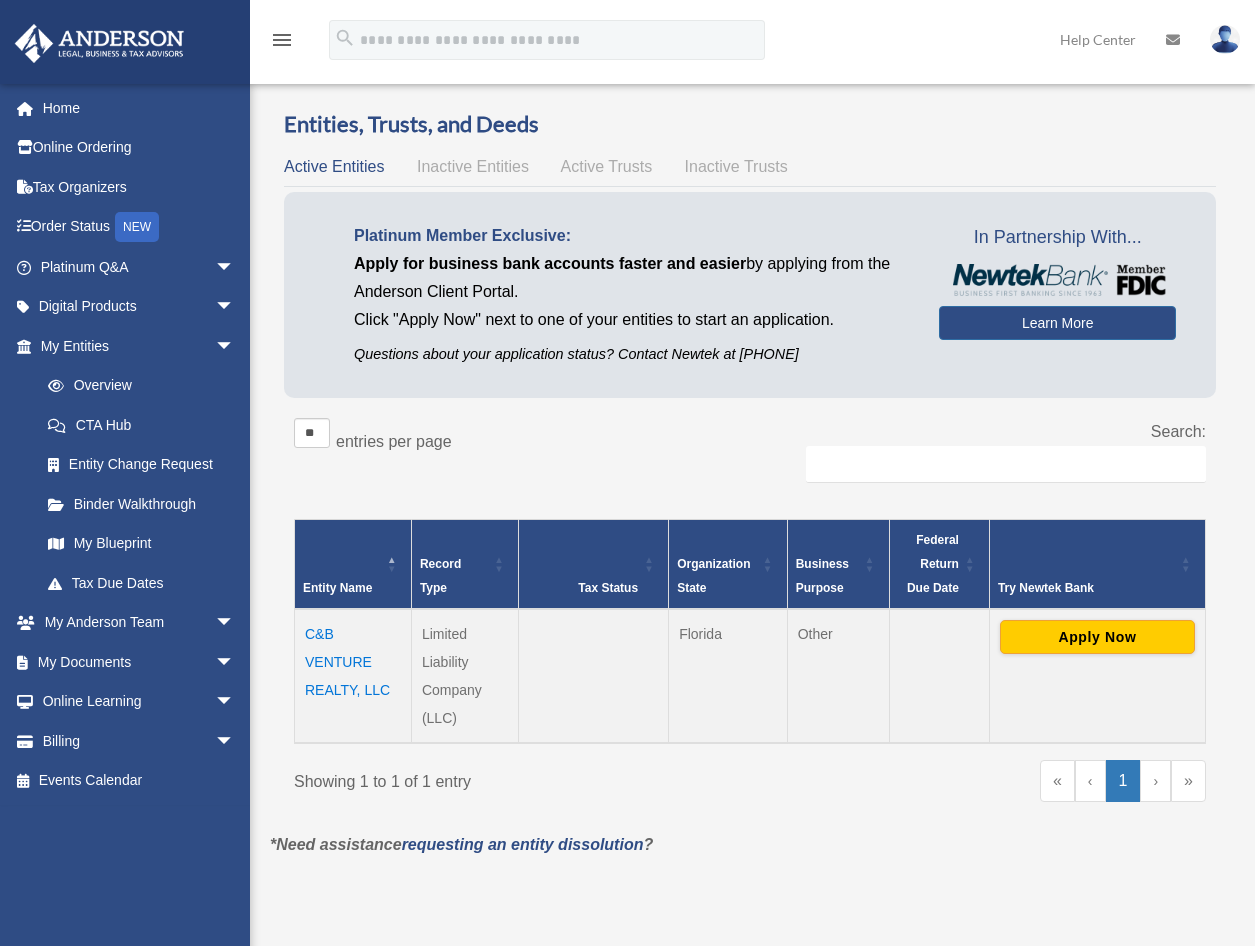 scroll, scrollTop: 0, scrollLeft: 0, axis: both 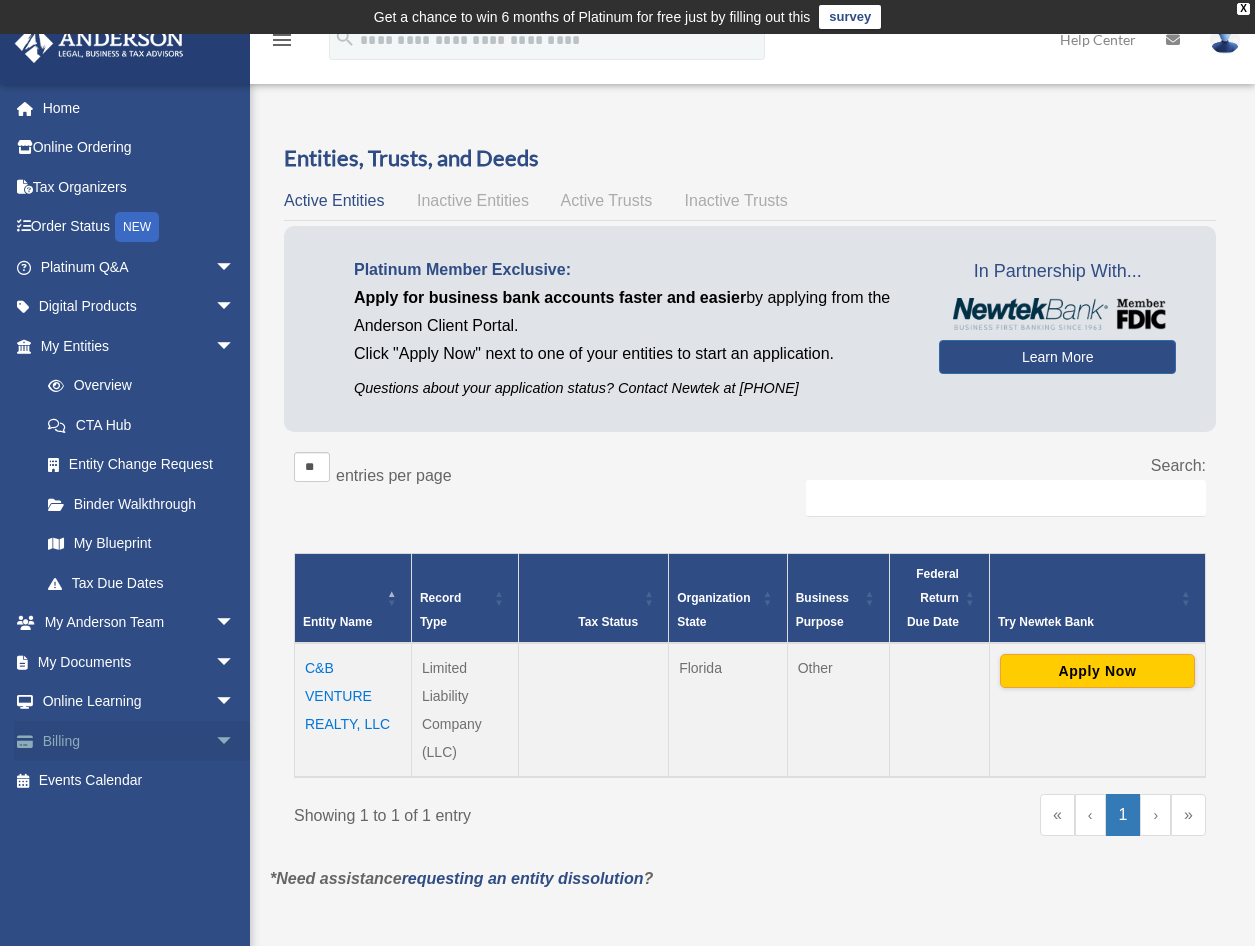 click at bounding box center [35, 742] 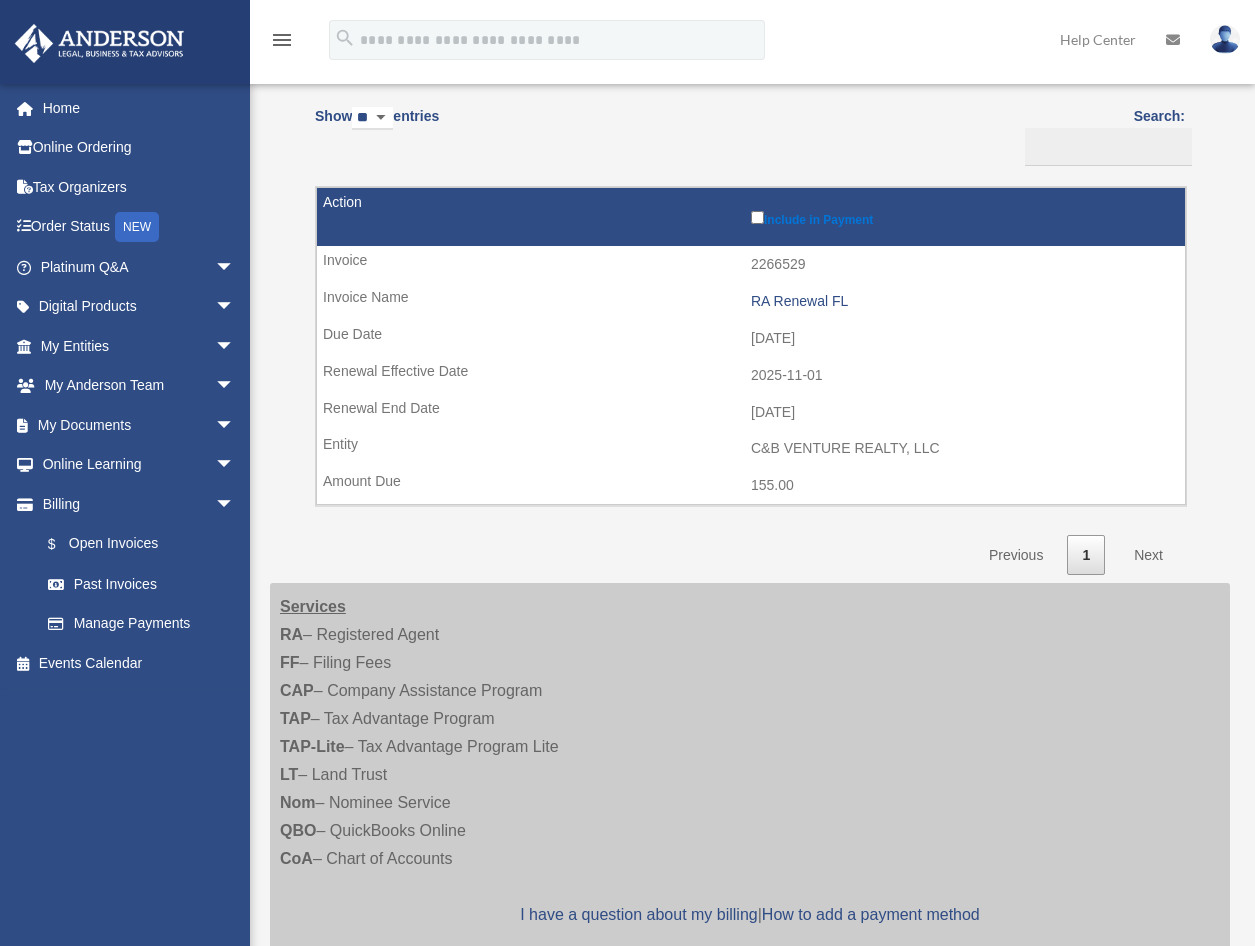 scroll, scrollTop: 200, scrollLeft: 0, axis: vertical 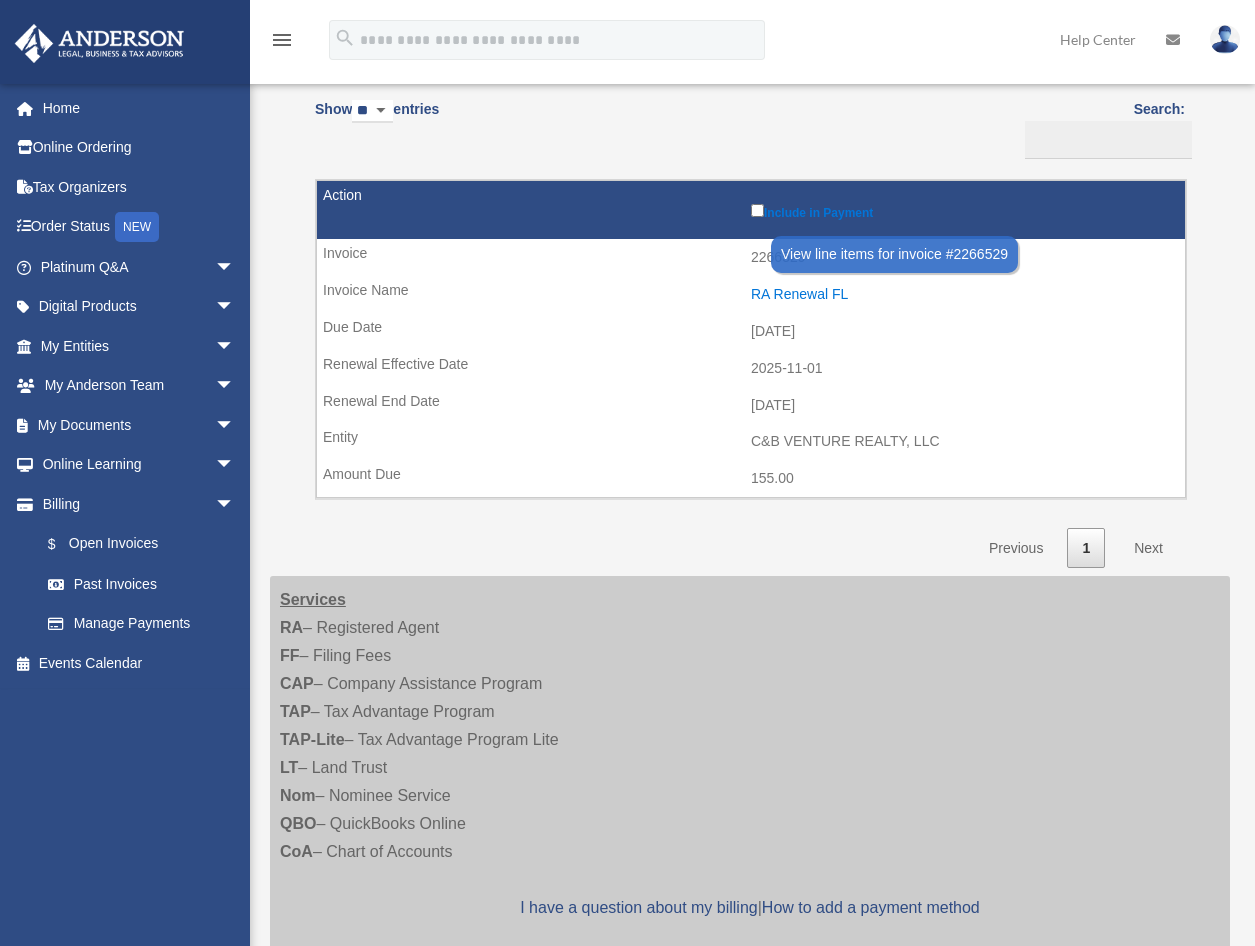 click on "RA Renewal FL" at bounding box center [963, 294] 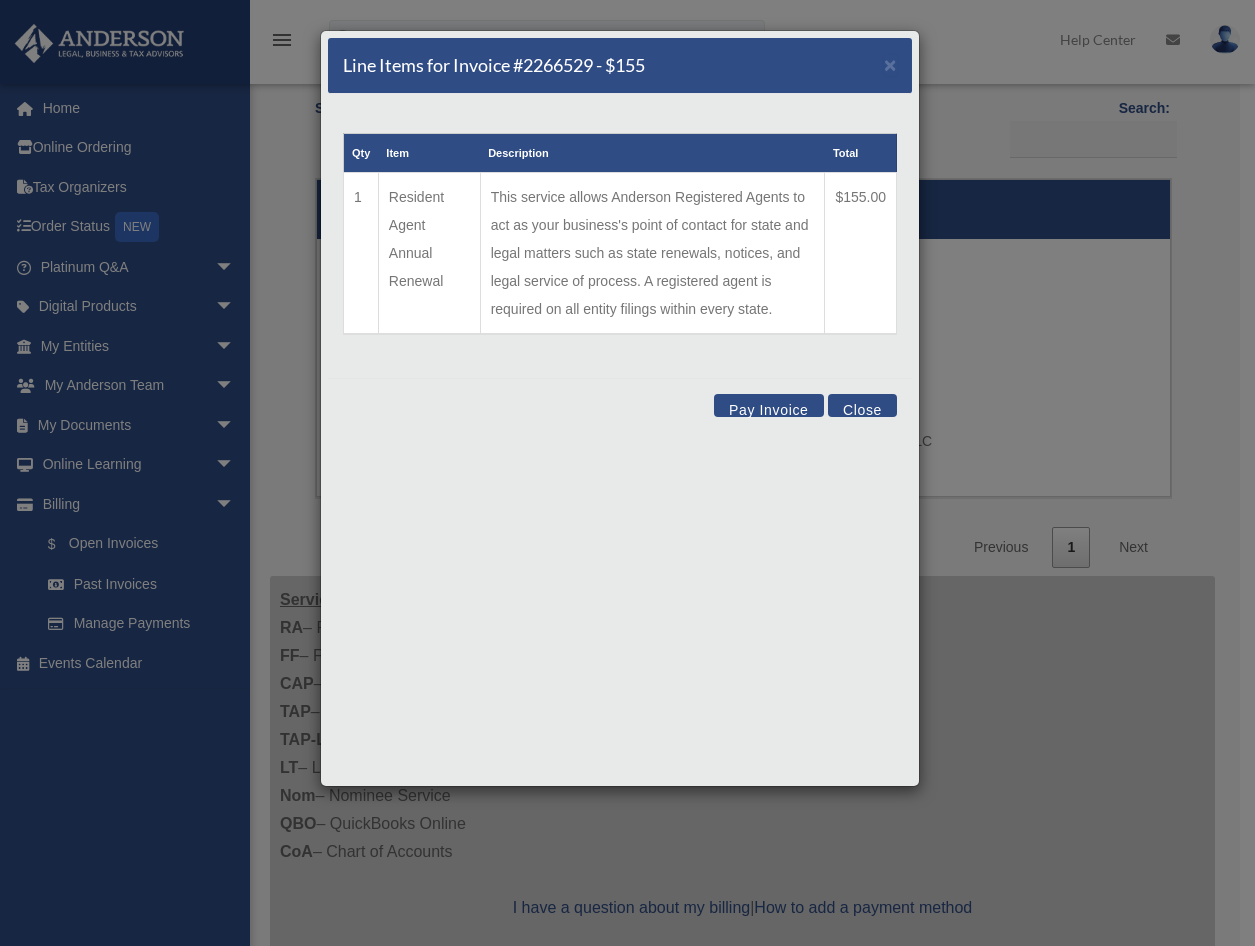 click on "Pay Invoice" at bounding box center [769, 405] 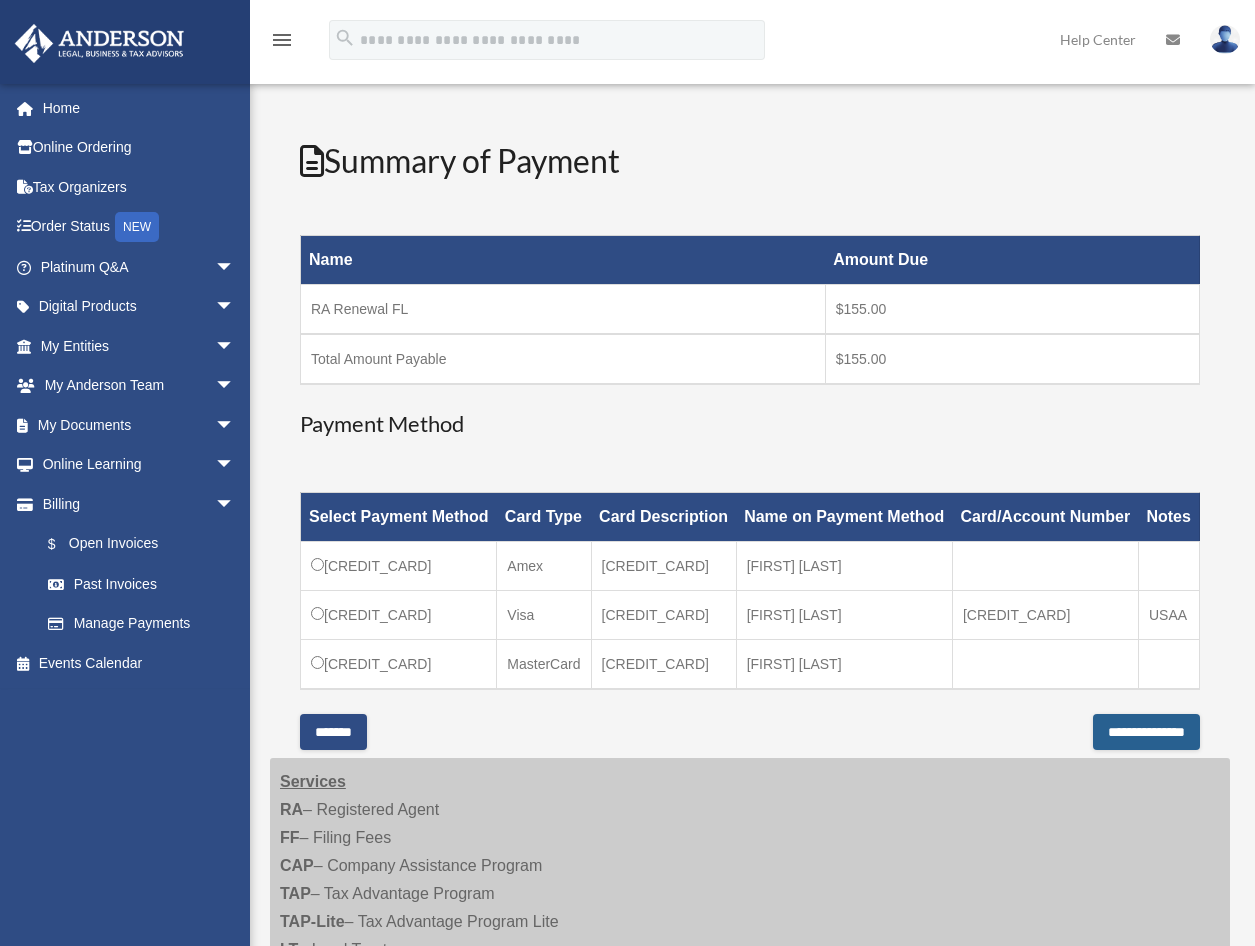 click on "**********" at bounding box center (1146, 732) 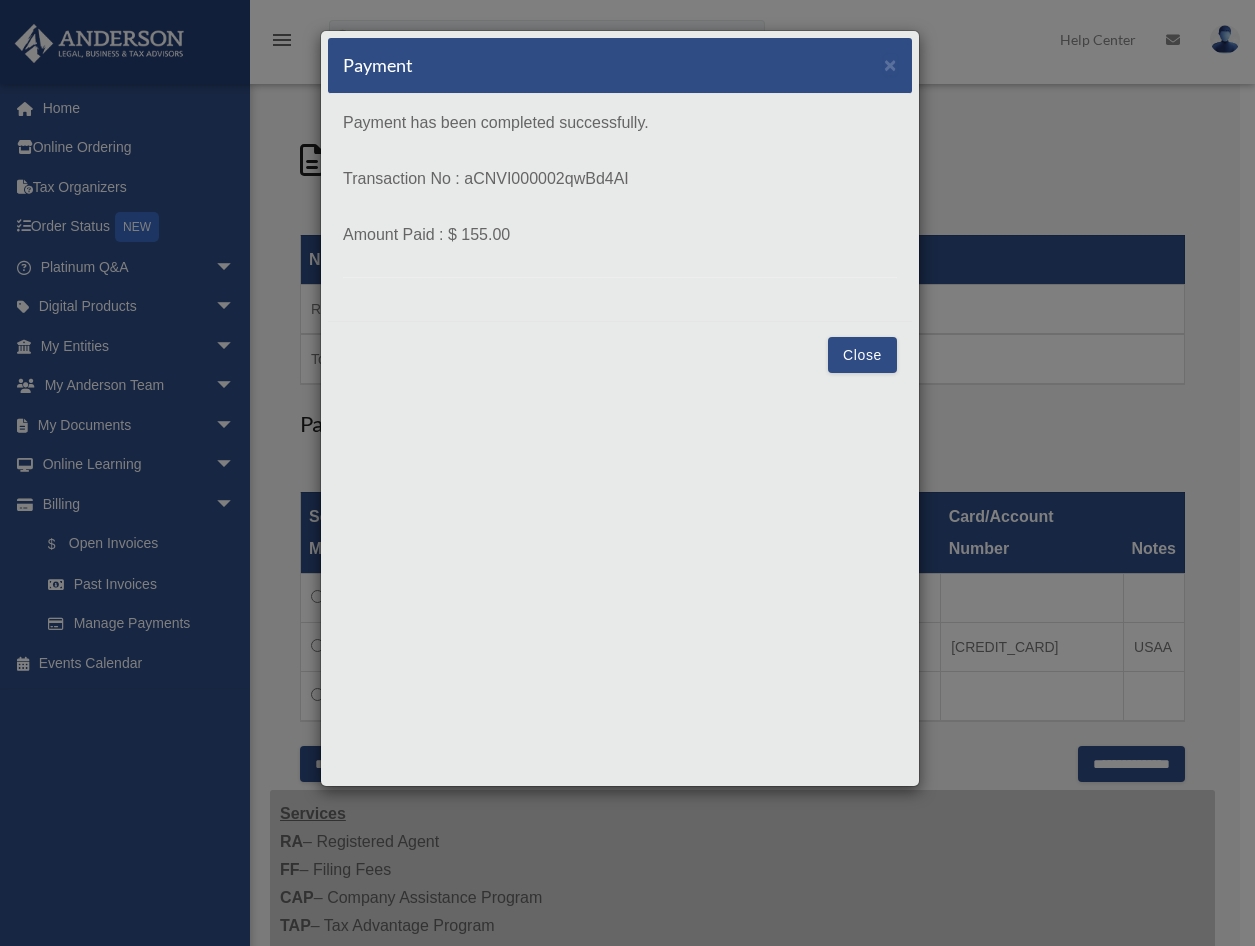 drag, startPoint x: 853, startPoint y: 348, endPoint x: 841, endPoint y: 354, distance: 13.416408 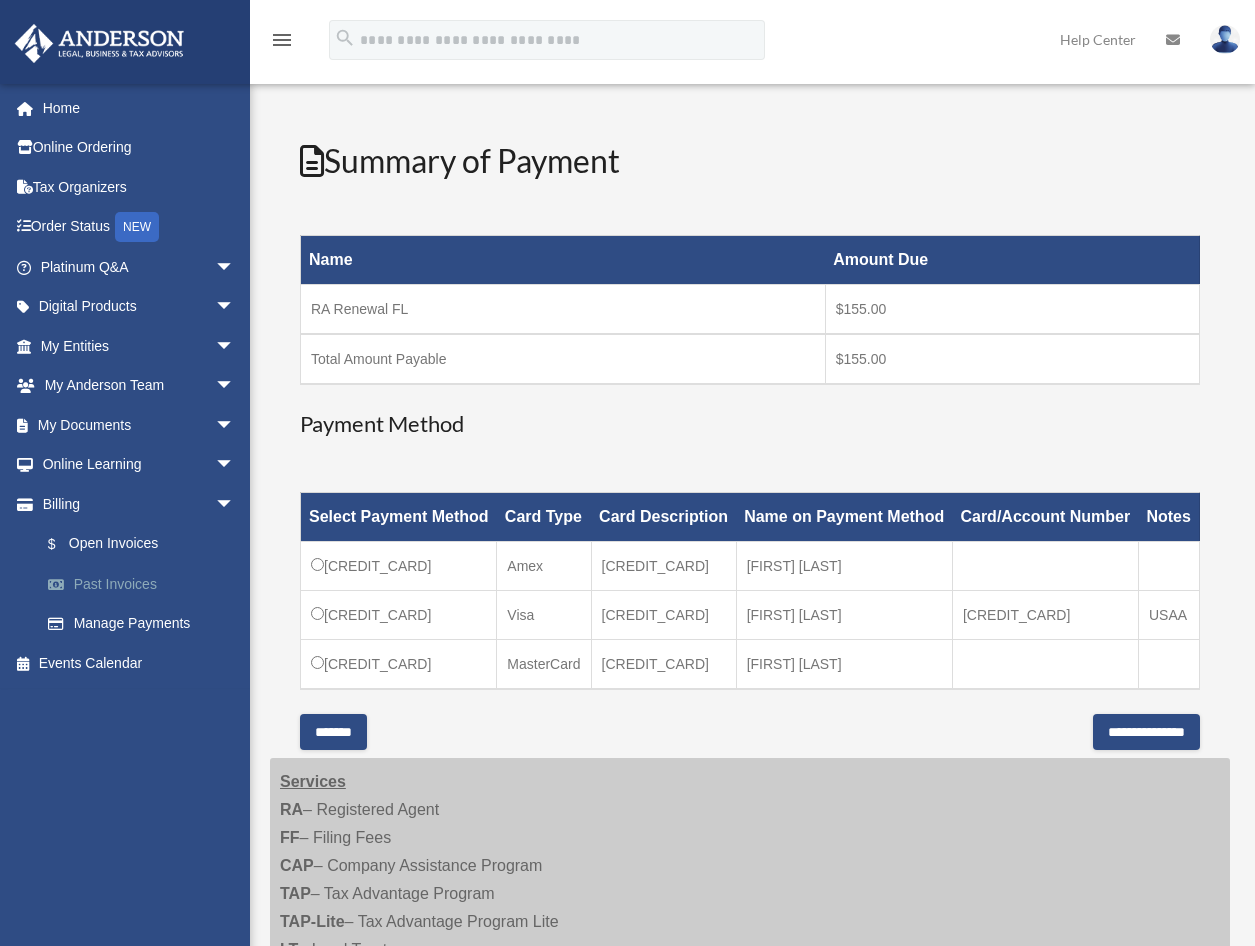 click on "Past Invoices" at bounding box center [146, 584] 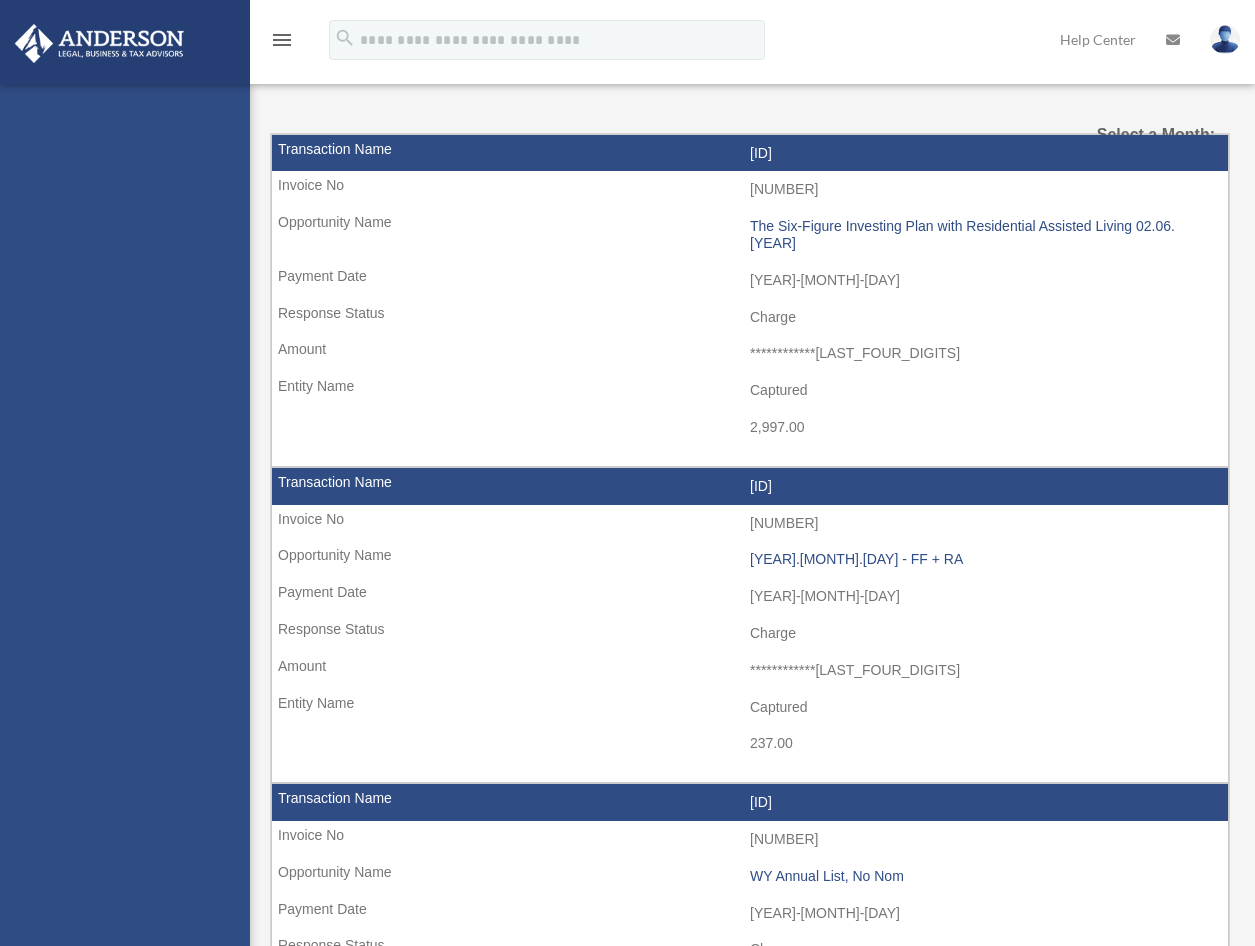 click on "[EMAIL]
Sign Out
[EMAIL]
Home
Online Ordering
Tax Organizers
Order Status  NEW
Platinum Q&A
Client FAQ
Platinum Walkthrough
Submit a Question
Answered Questions
Document Review
Platinum Knowledge Room
Tax & Bookkeeping Packages
Land Trust & Deed Forum
Portal Feedback
Digital Products
Tax Toolbox
Business Credit Optimizer
Virtual Bookkeeping
Land Trust Kit
Wholesale Trust Kit
Non Profit Resource Kit
My Entities
Overview
CTA Hub
Entity Change Request
Binder Walkthrough
My Blueprint
Tax Due Dates
My Anderson Team
My Anderson Team
Anderson System
Client Referrals
My Documents
Box
Meeting Minutes
Forms Library
Notarize" at bounding box center [125, 557] 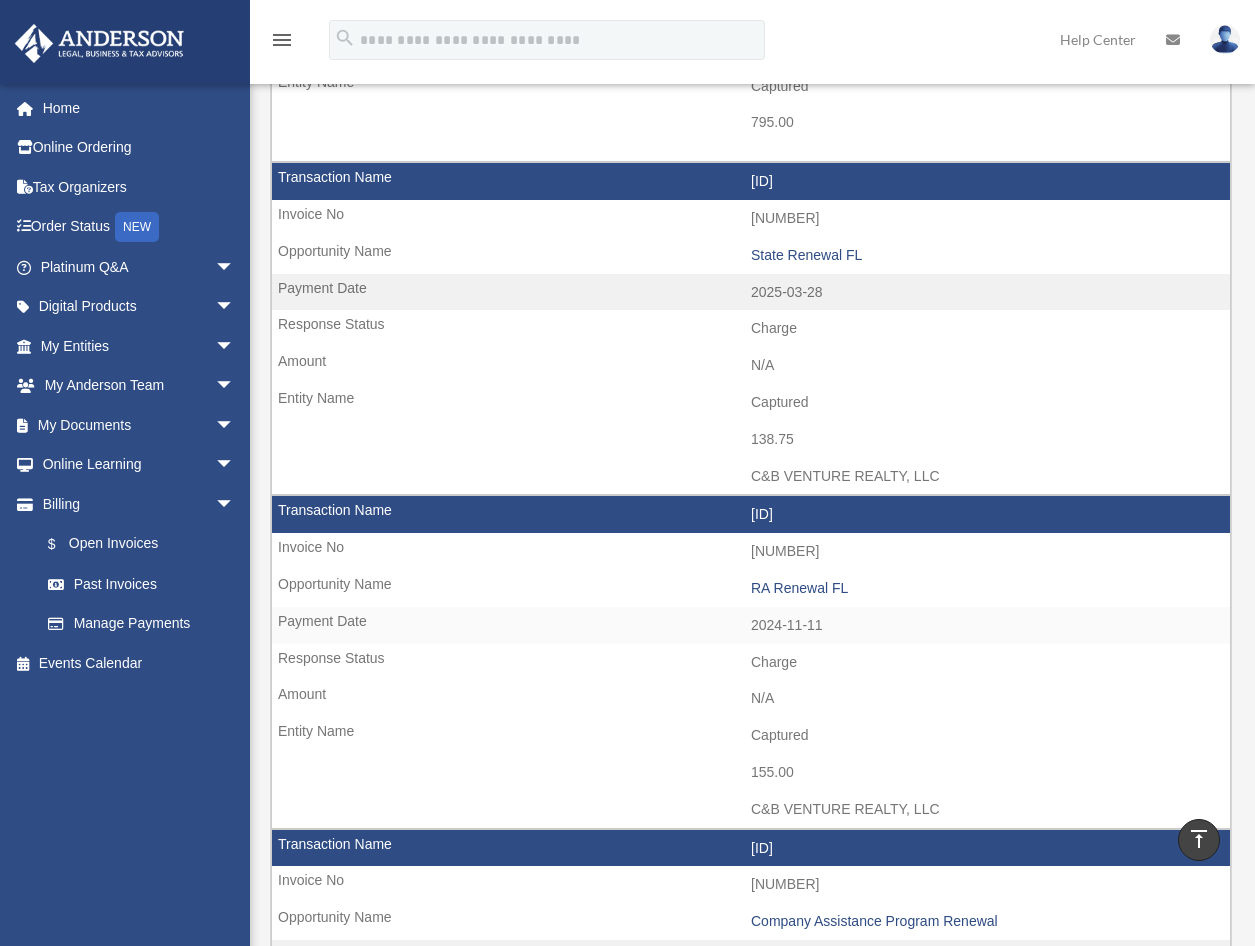 scroll, scrollTop: 800, scrollLeft: 0, axis: vertical 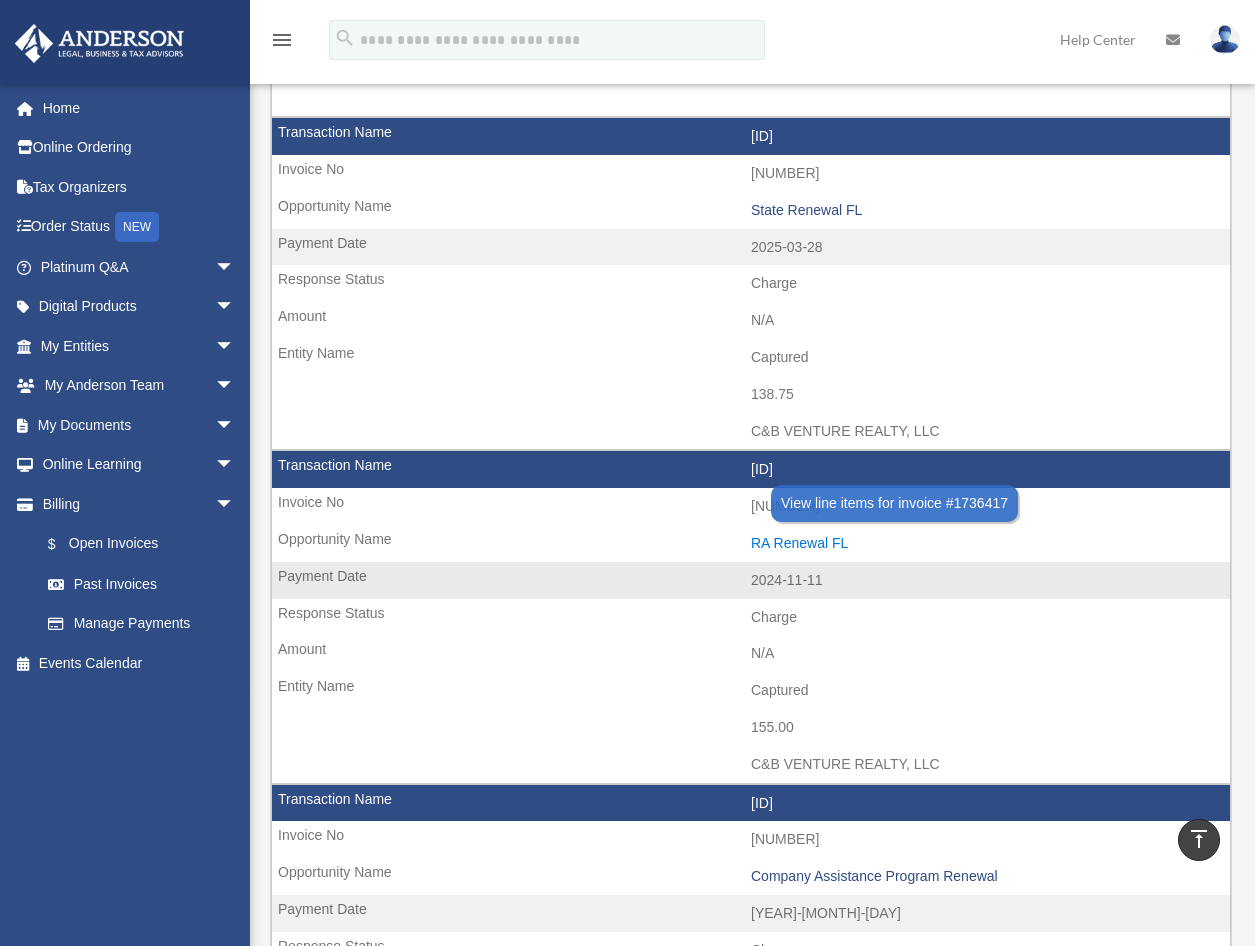 click on "RA Renewal FL" at bounding box center (985, 543) 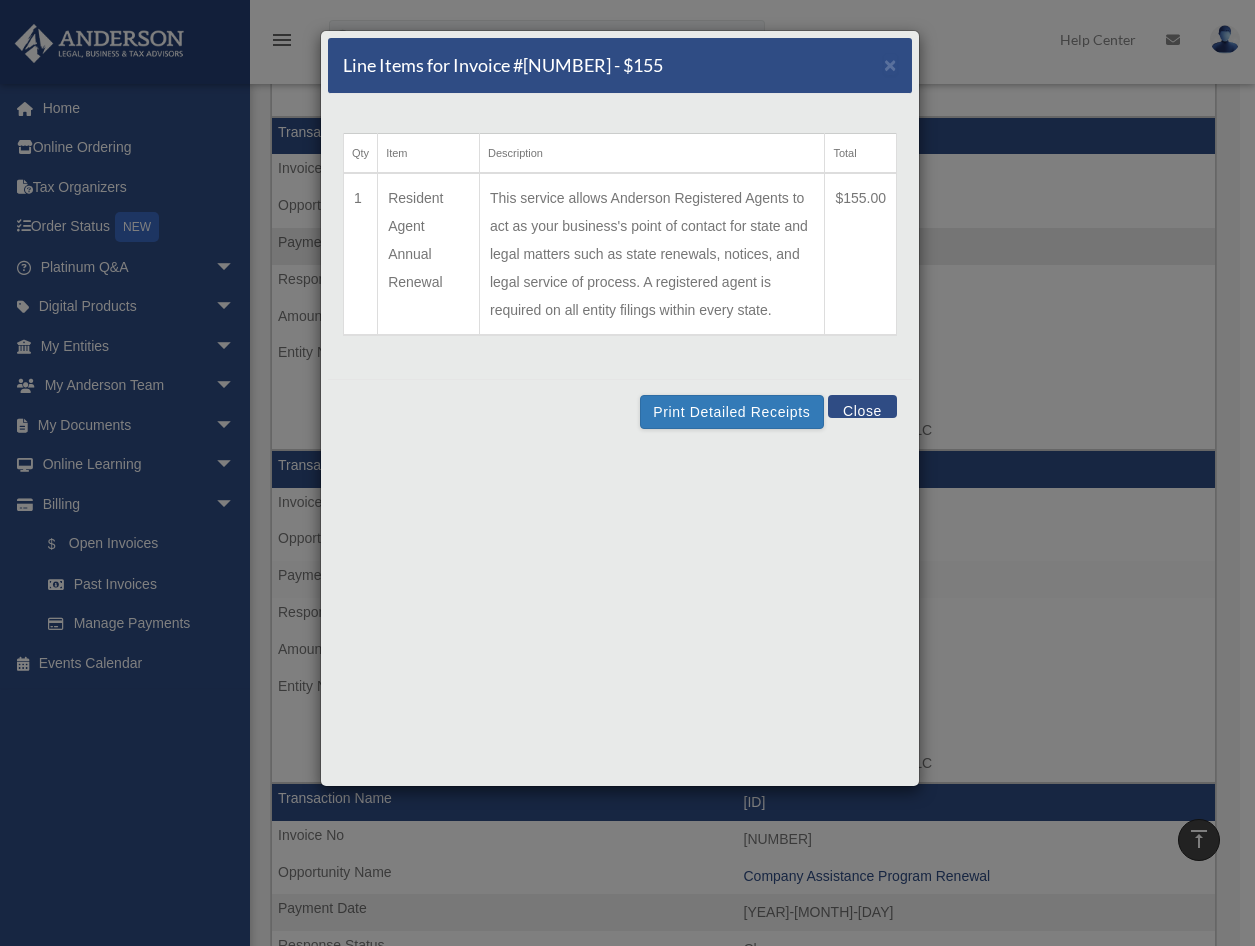 click on "Close" at bounding box center [862, 406] 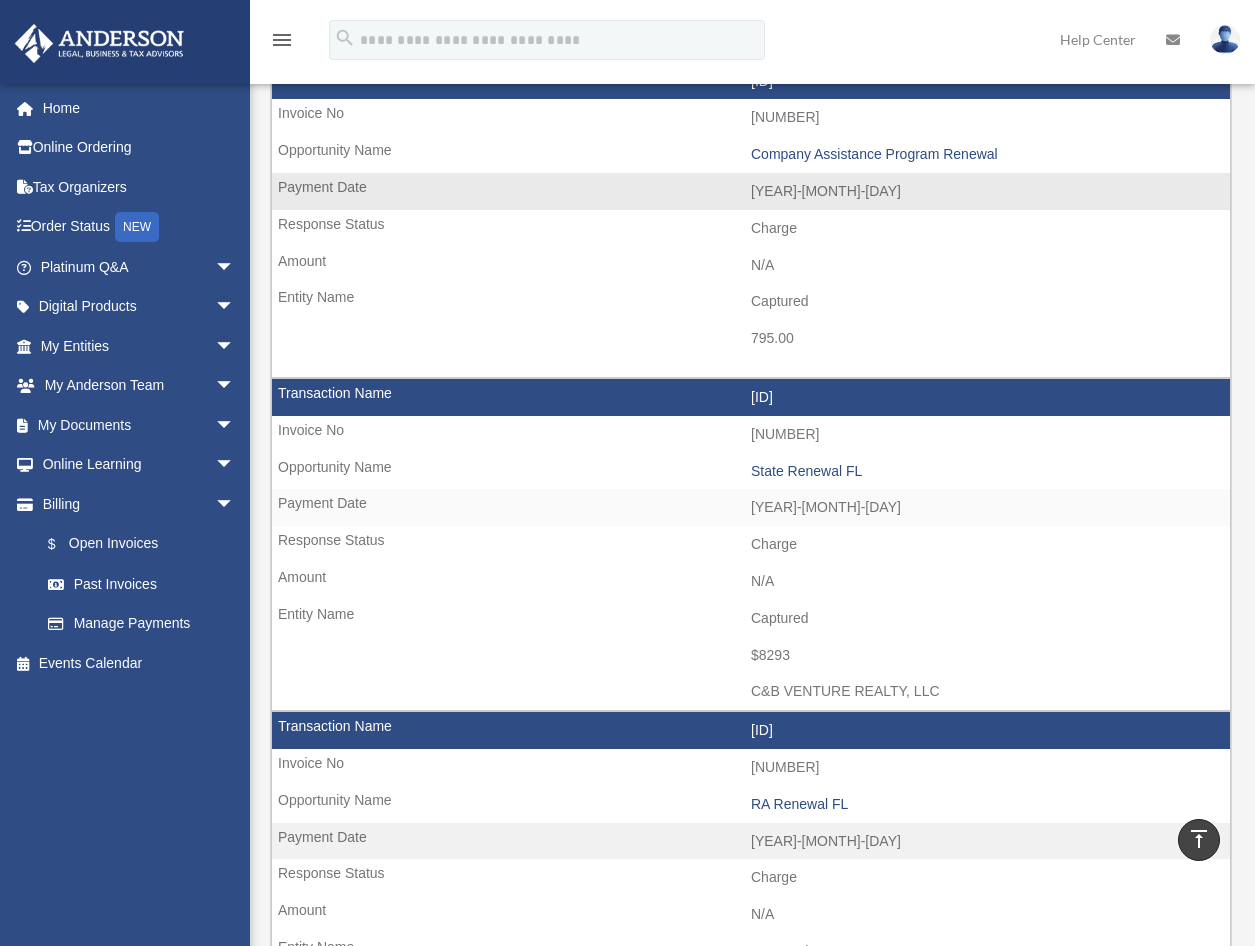 scroll, scrollTop: 1200, scrollLeft: 0, axis: vertical 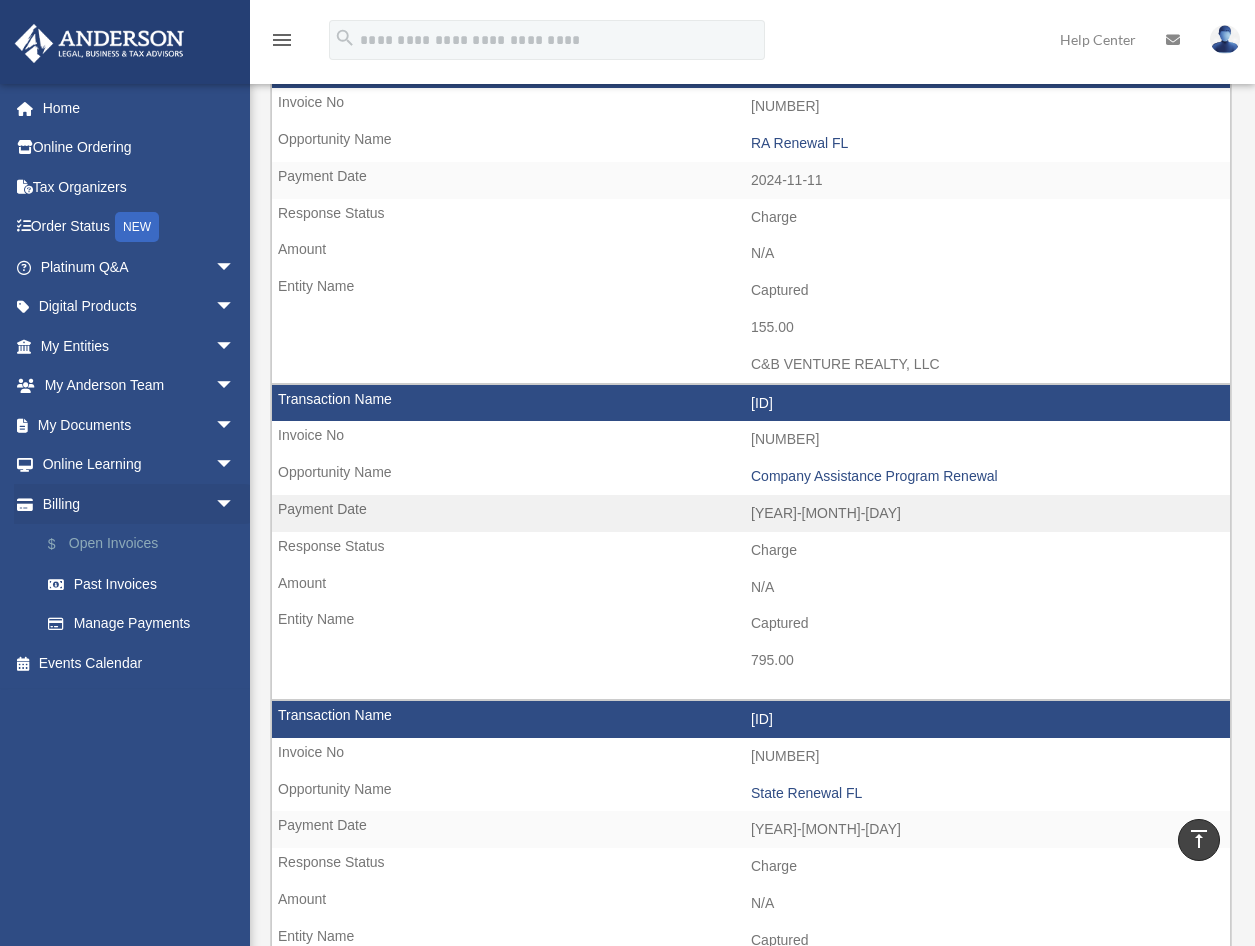 click on "$ Open Invoices" at bounding box center [146, 544] 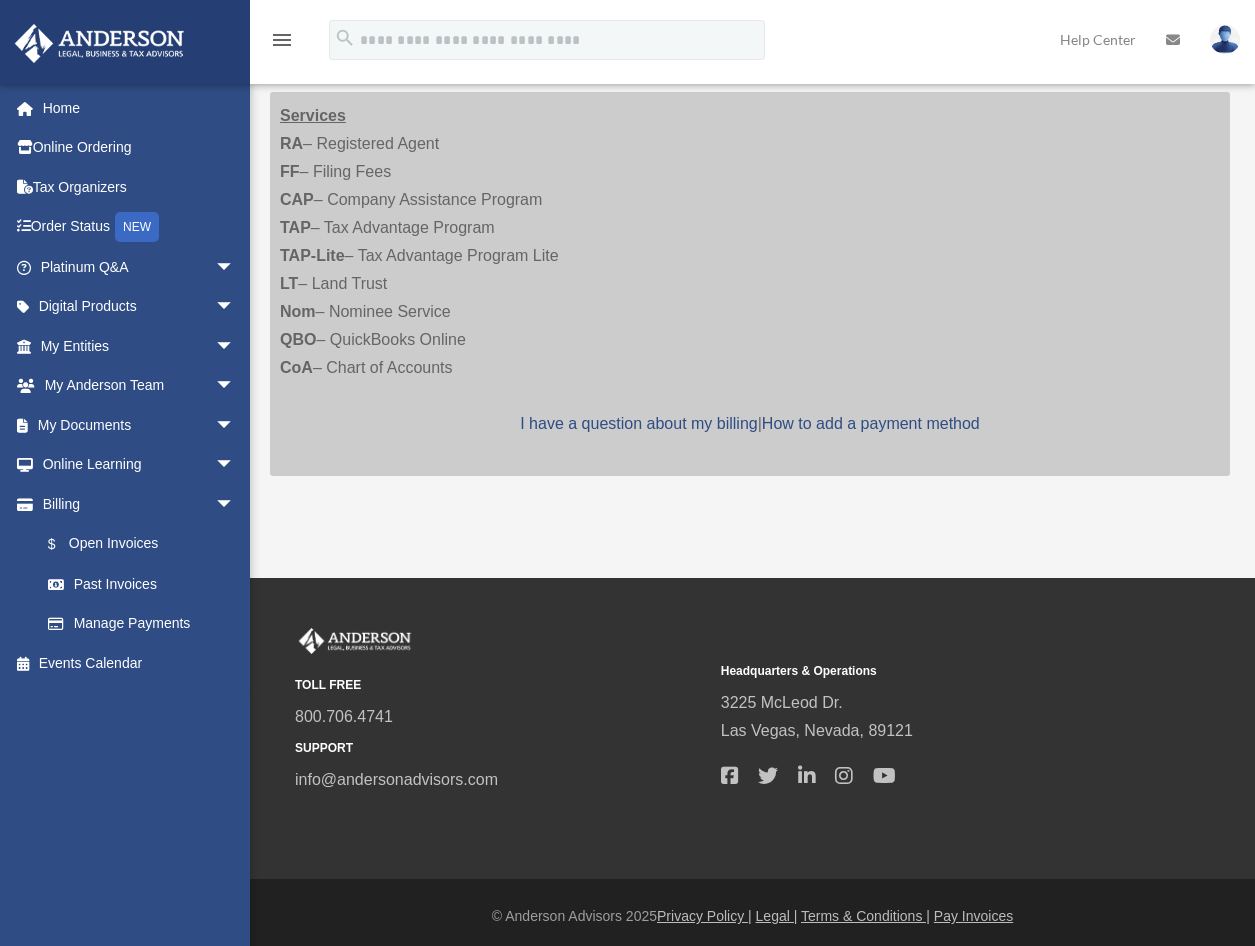 scroll, scrollTop: 0, scrollLeft: 0, axis: both 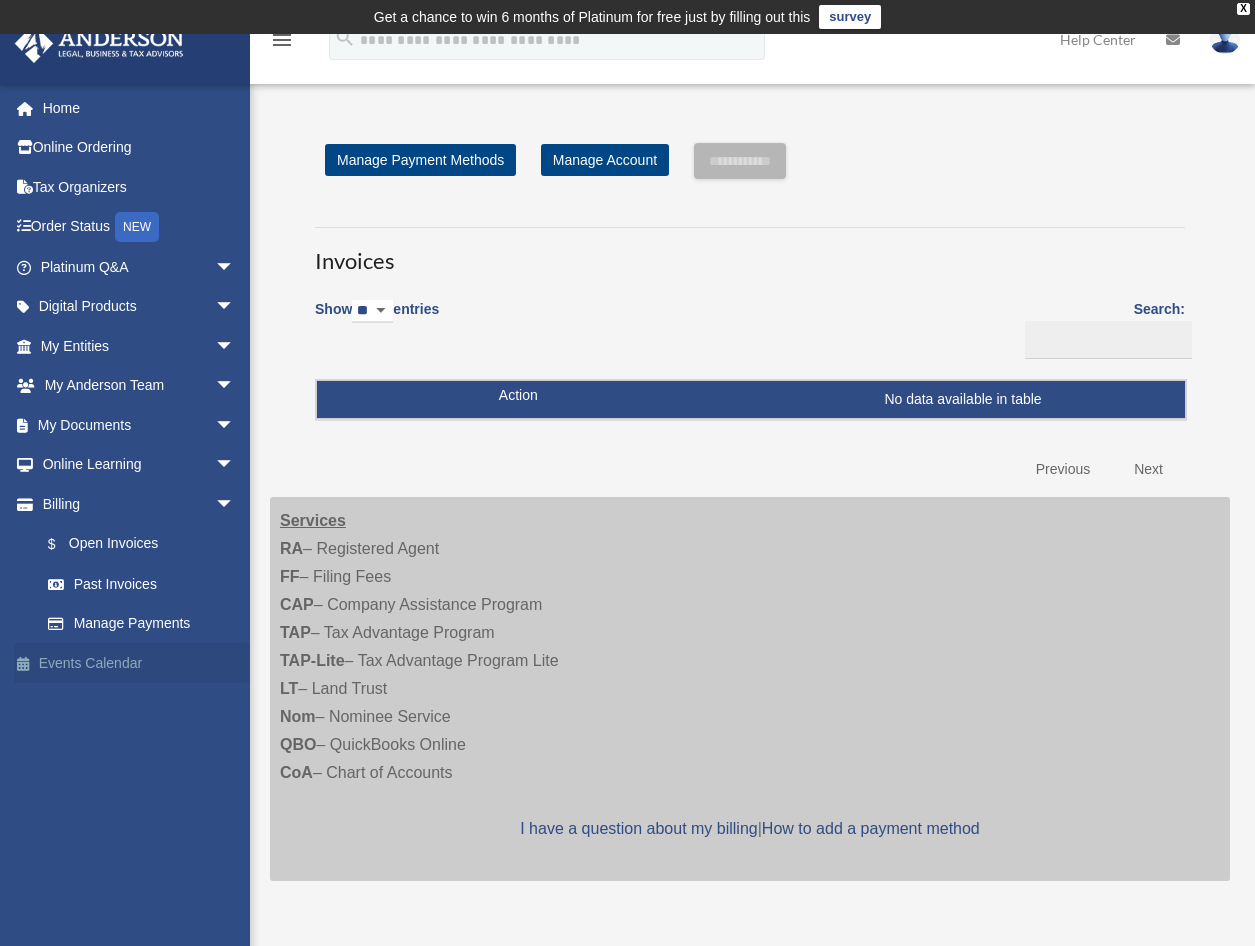click on "Events Calendar" at bounding box center (139, 663) 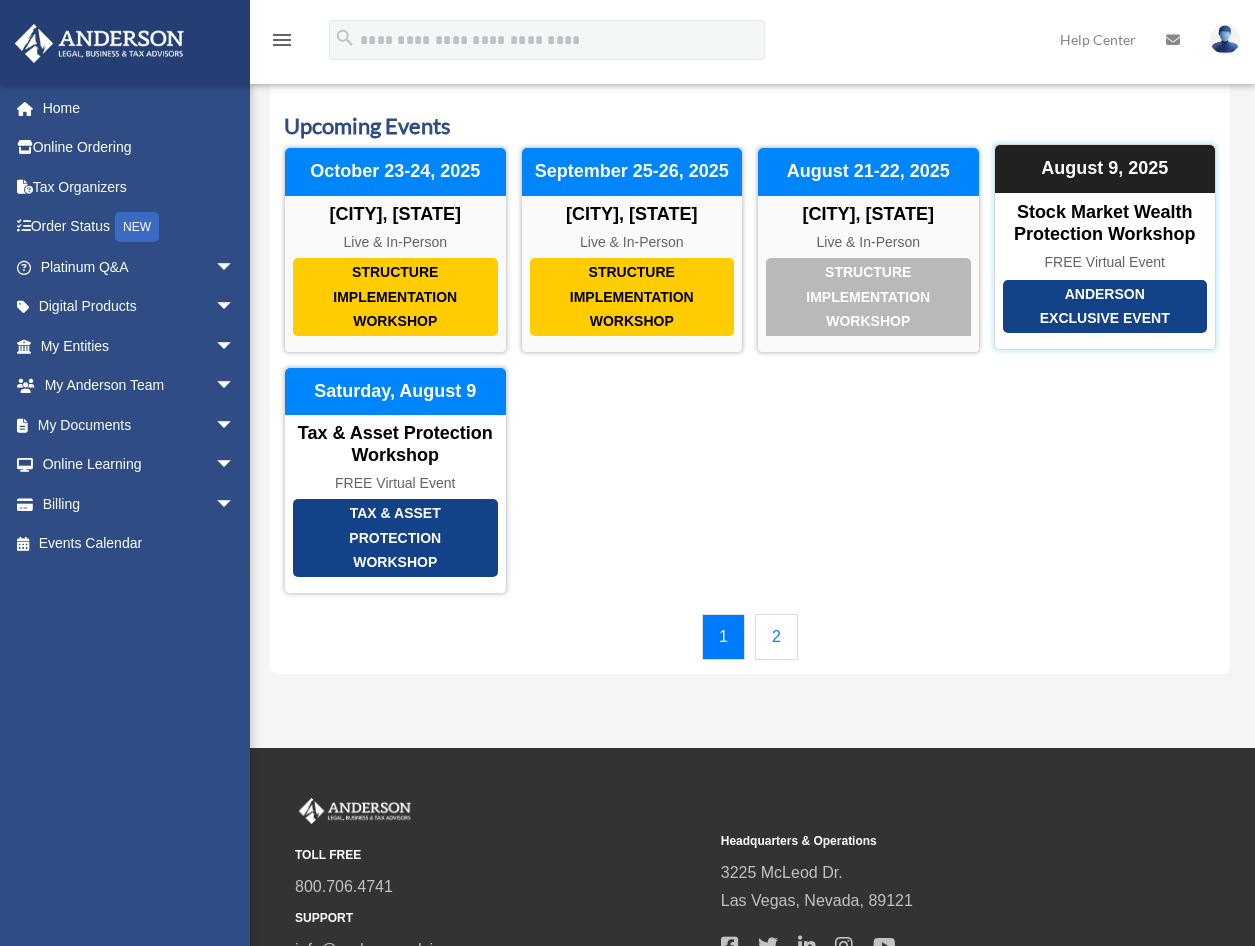 scroll, scrollTop: 63, scrollLeft: 0, axis: vertical 